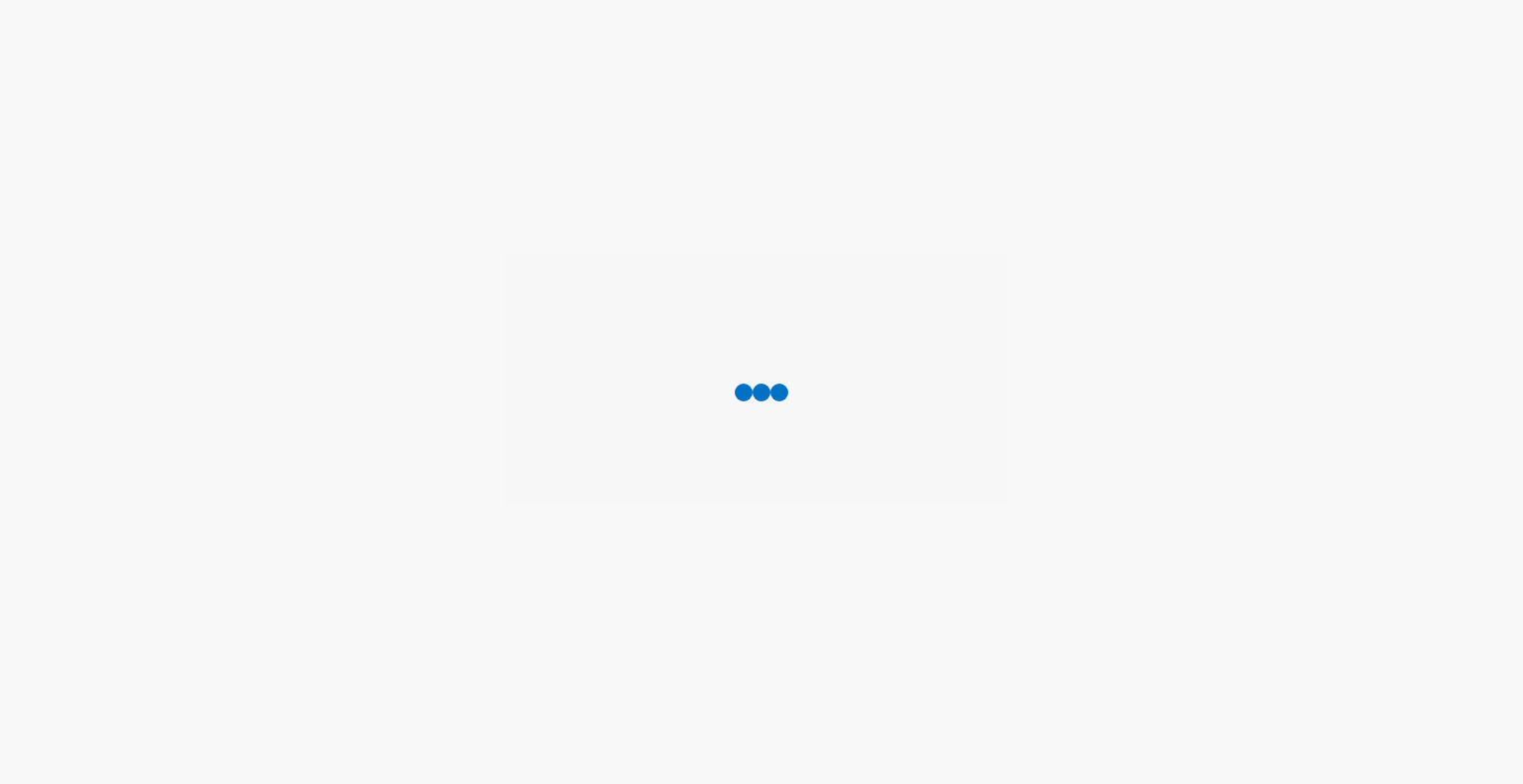 scroll, scrollTop: 0, scrollLeft: 0, axis: both 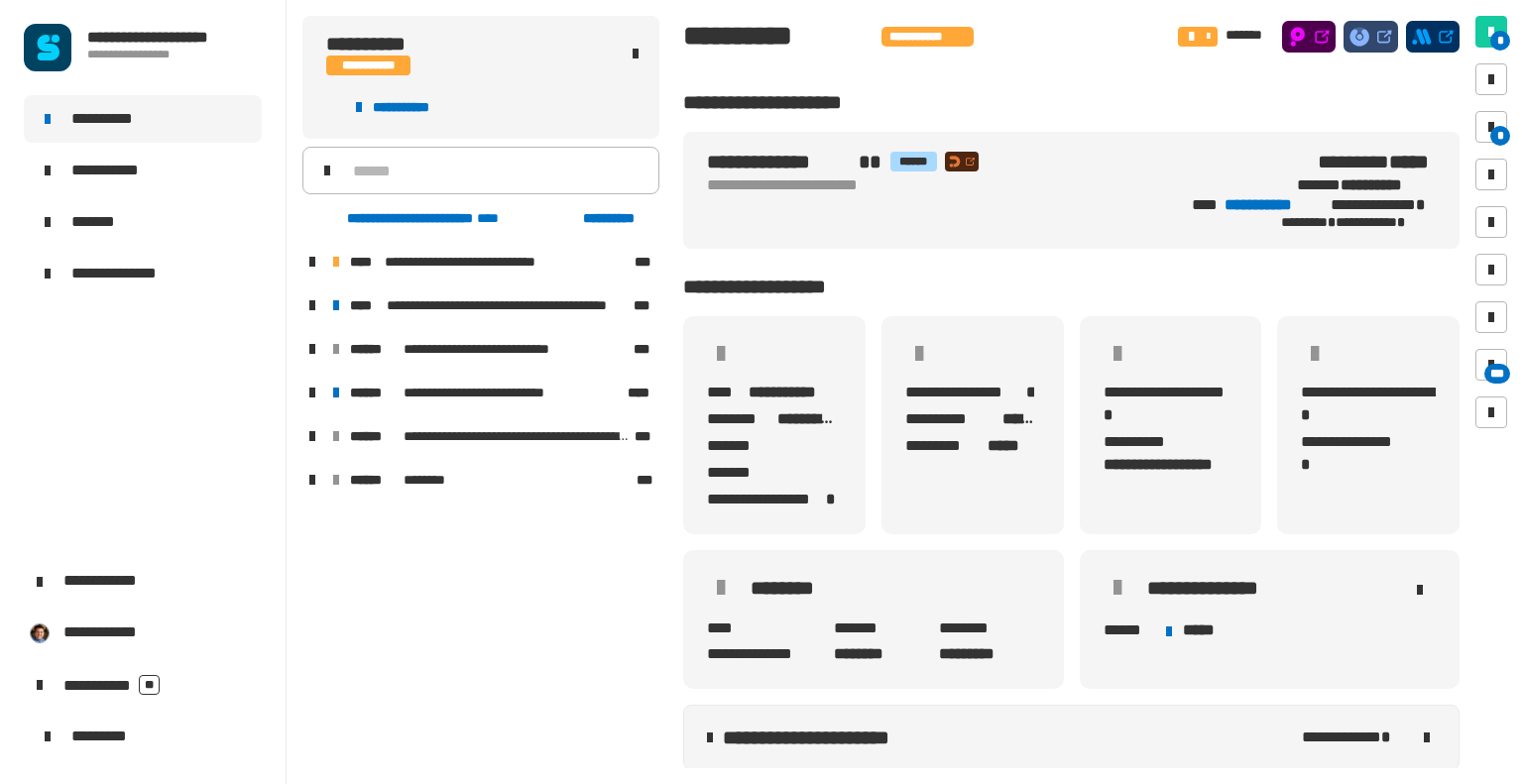 click at bounding box center [312, 262] 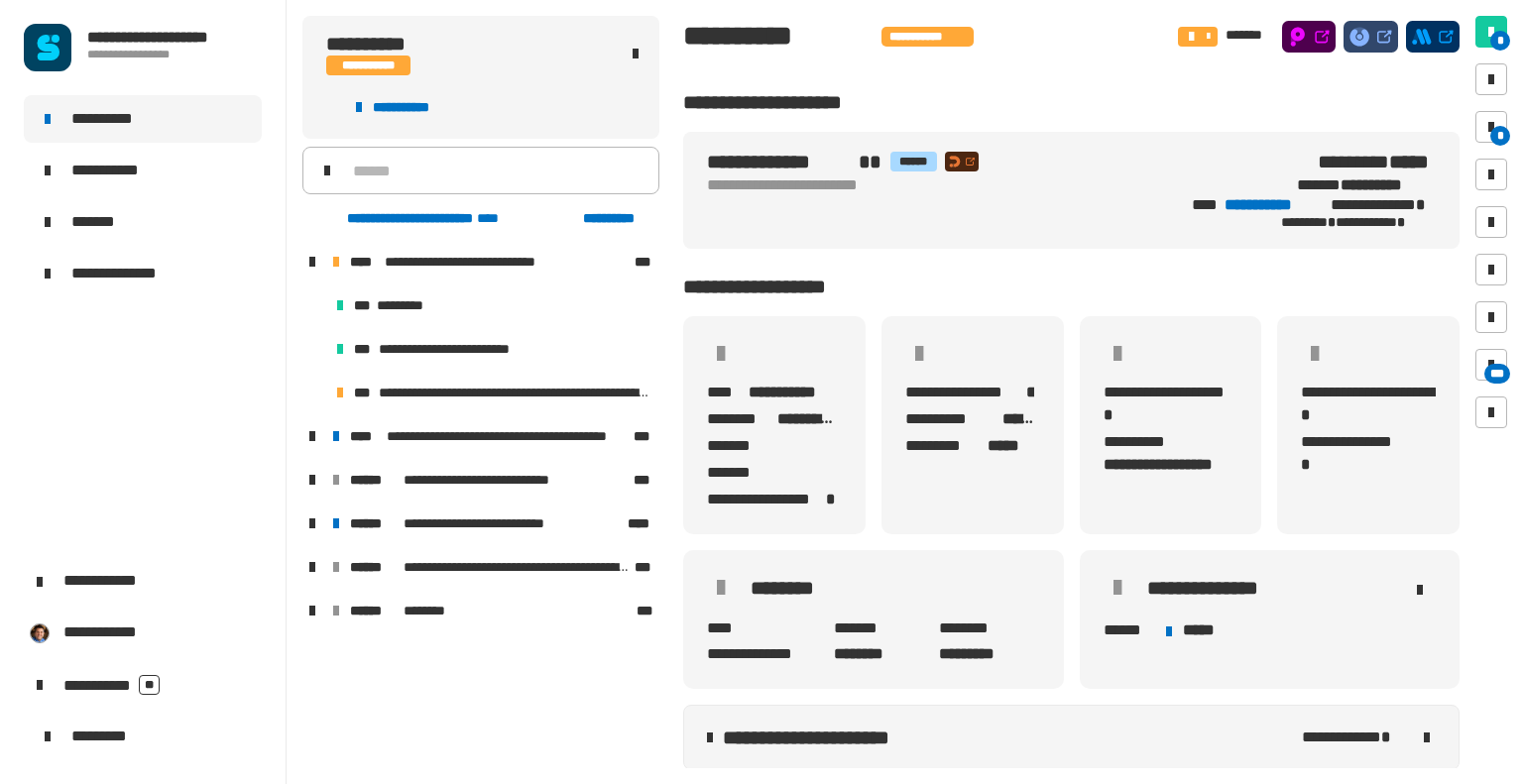 click at bounding box center (312, 436) 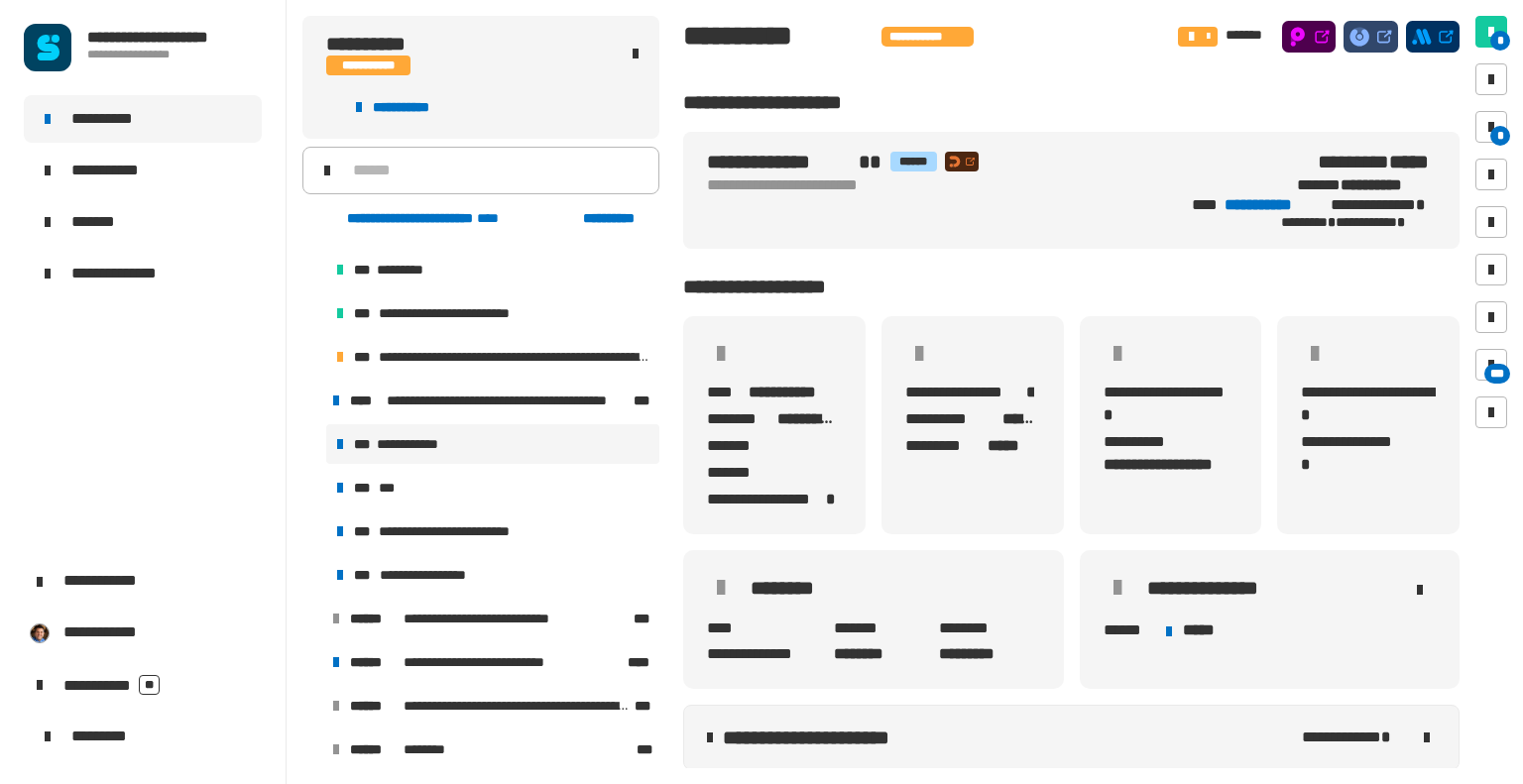 scroll, scrollTop: 0, scrollLeft: 0, axis: both 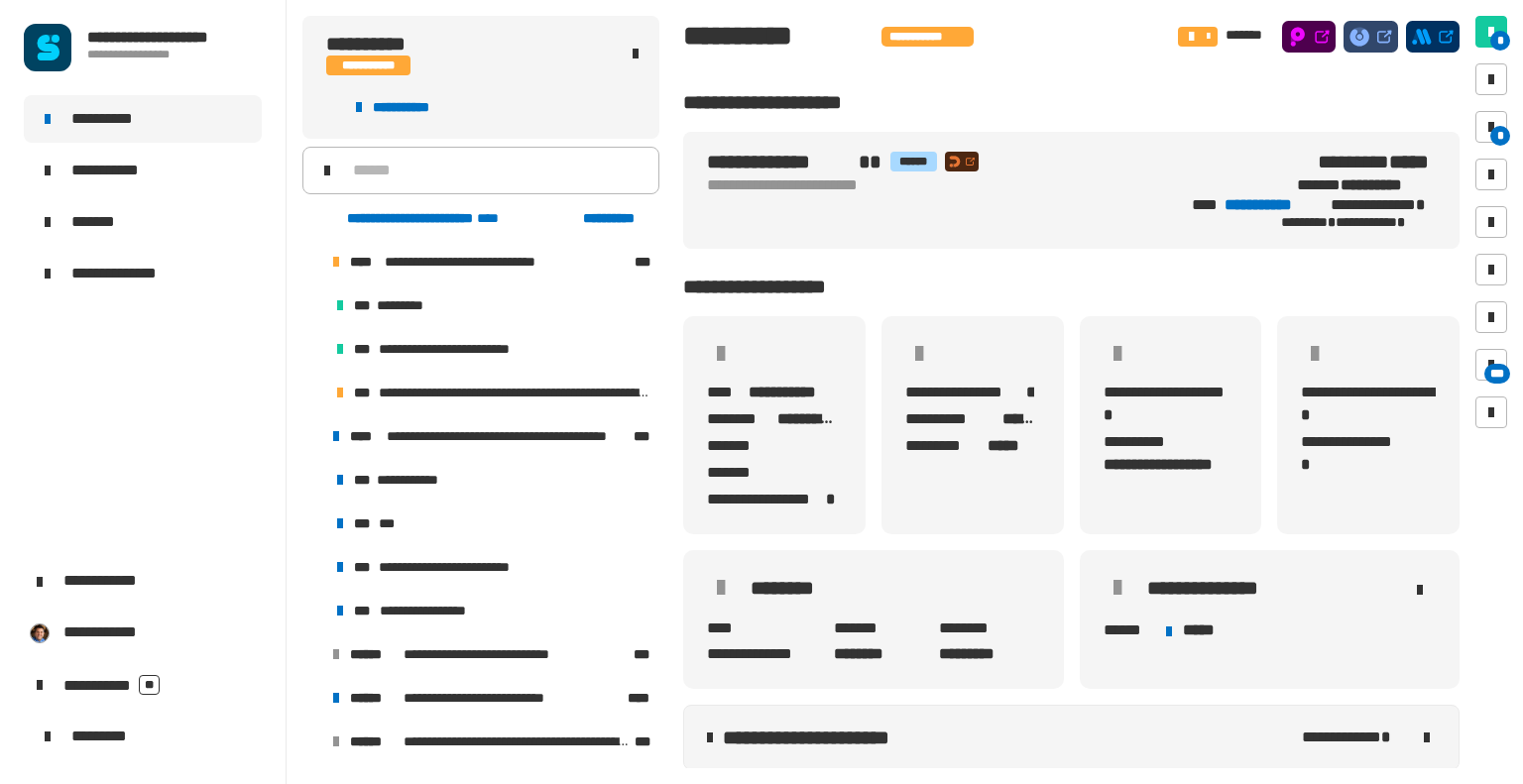 click on "**********" 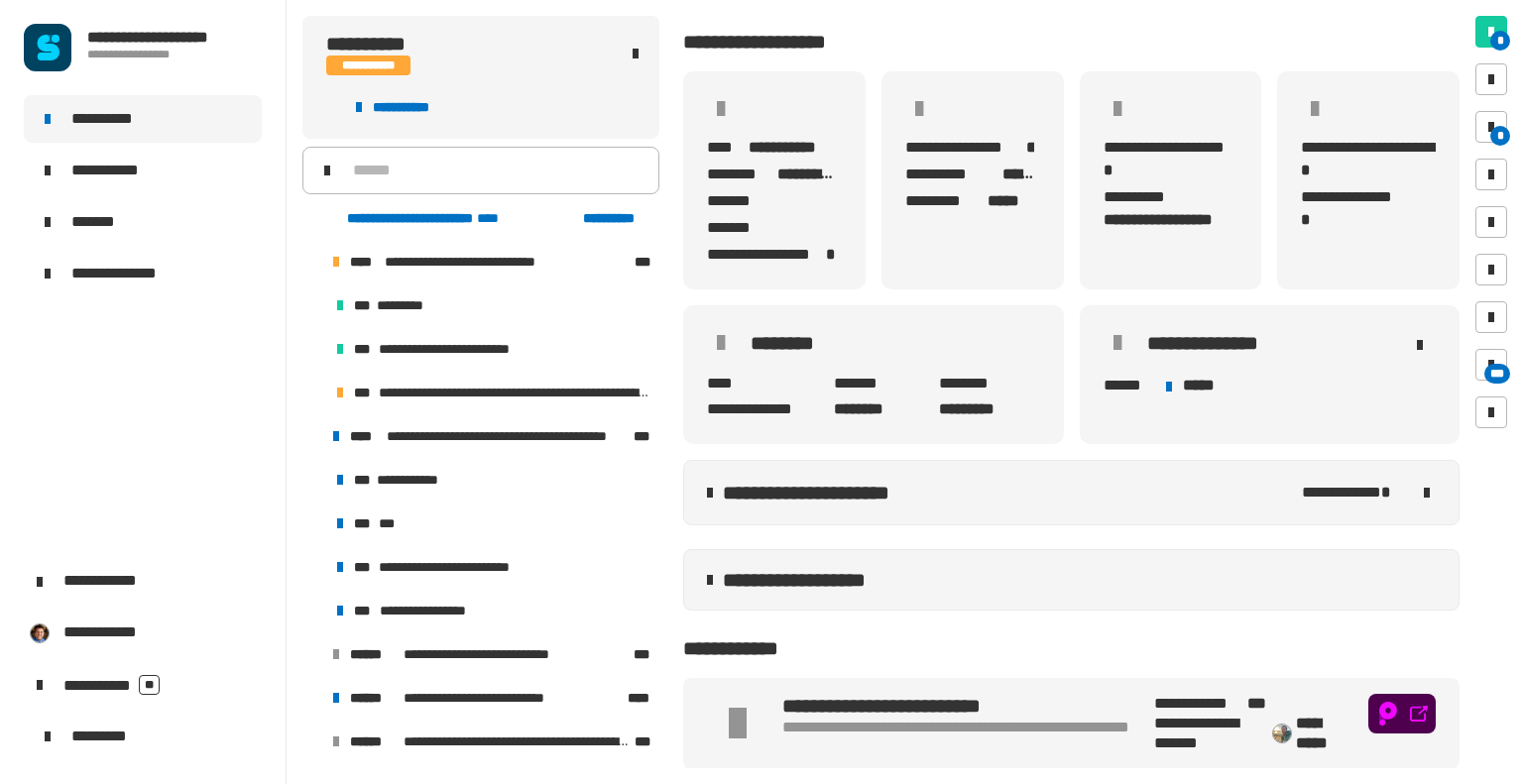 scroll, scrollTop: 248, scrollLeft: 0, axis: vertical 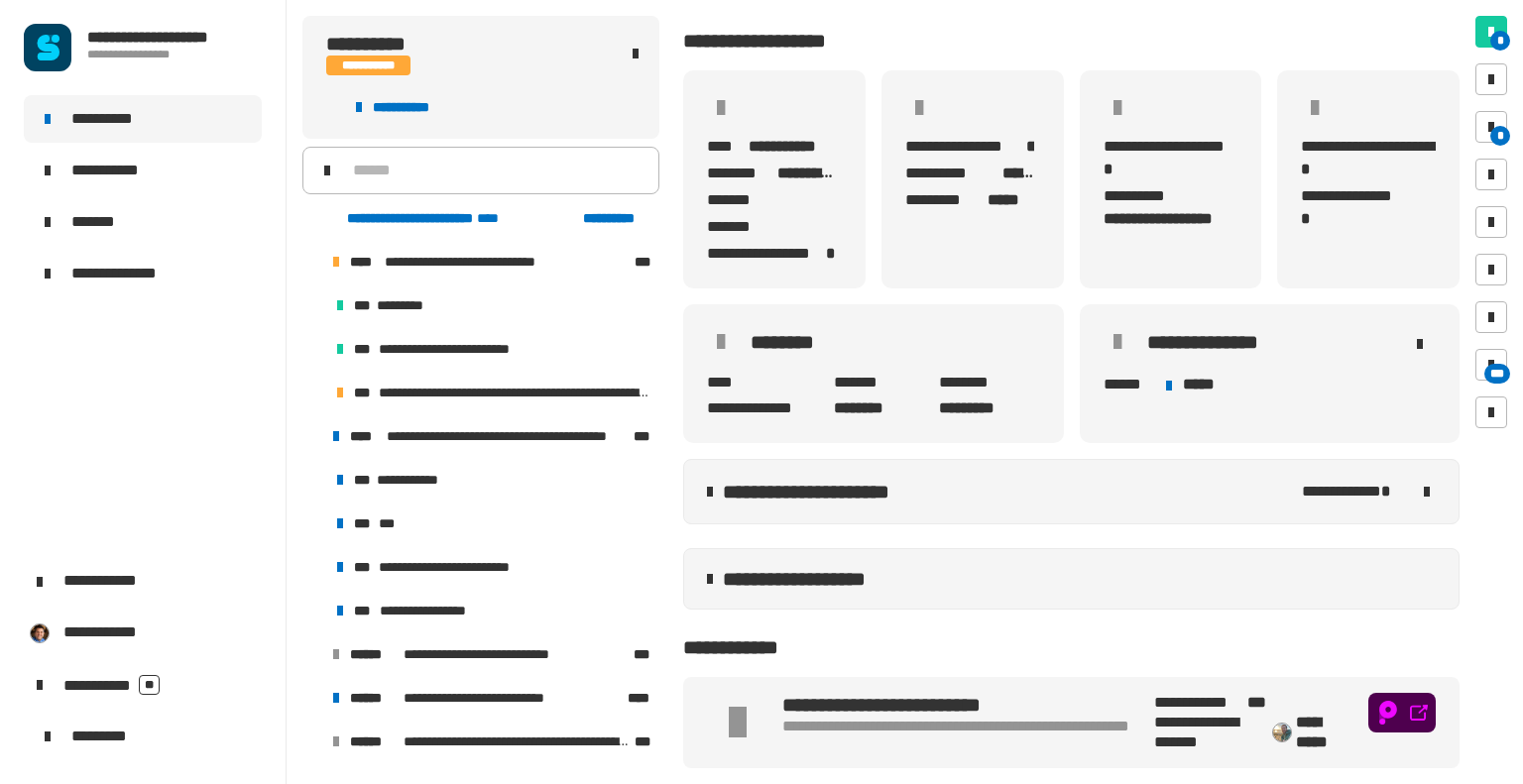 click on "**********" 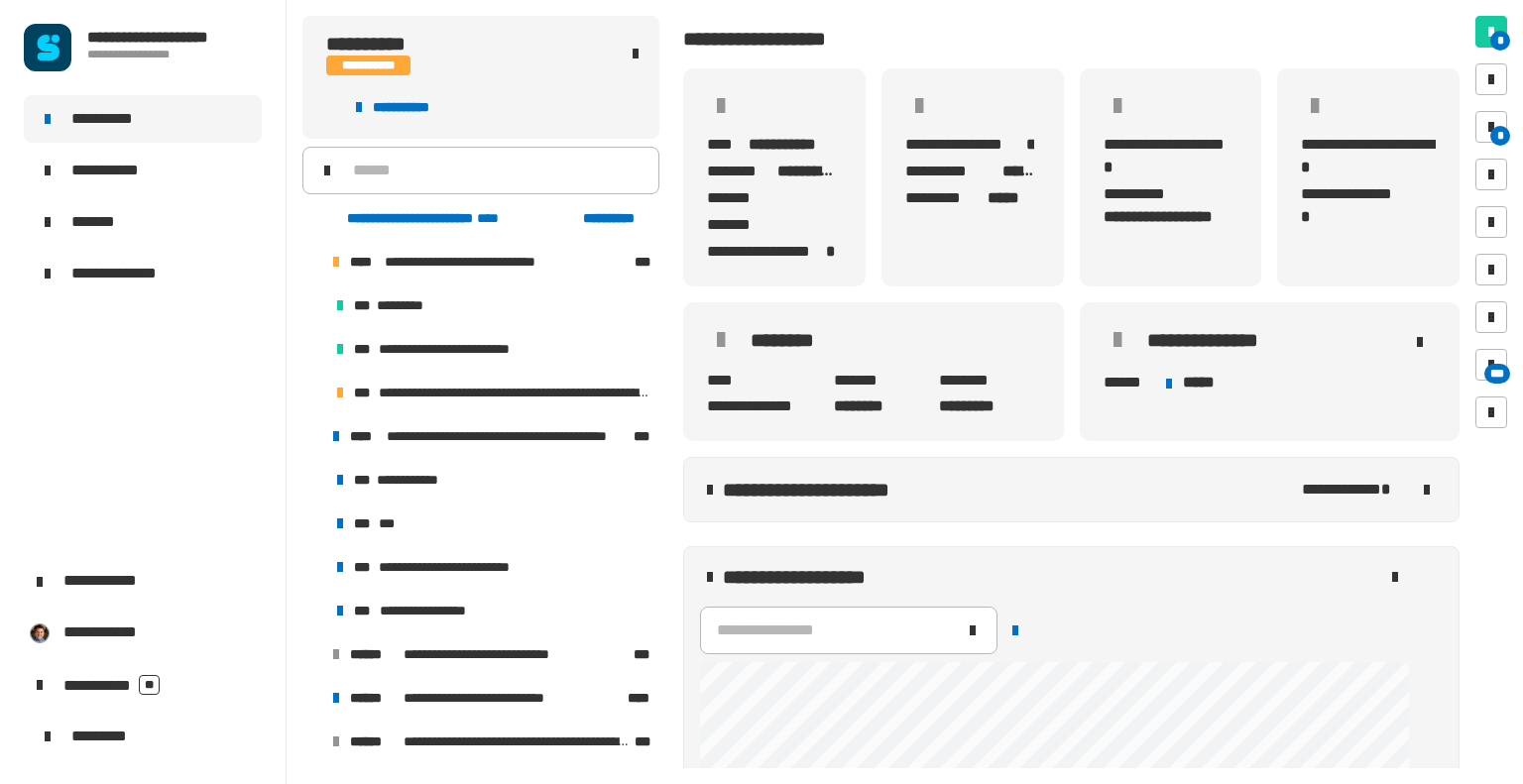scroll, scrollTop: 0, scrollLeft: 0, axis: both 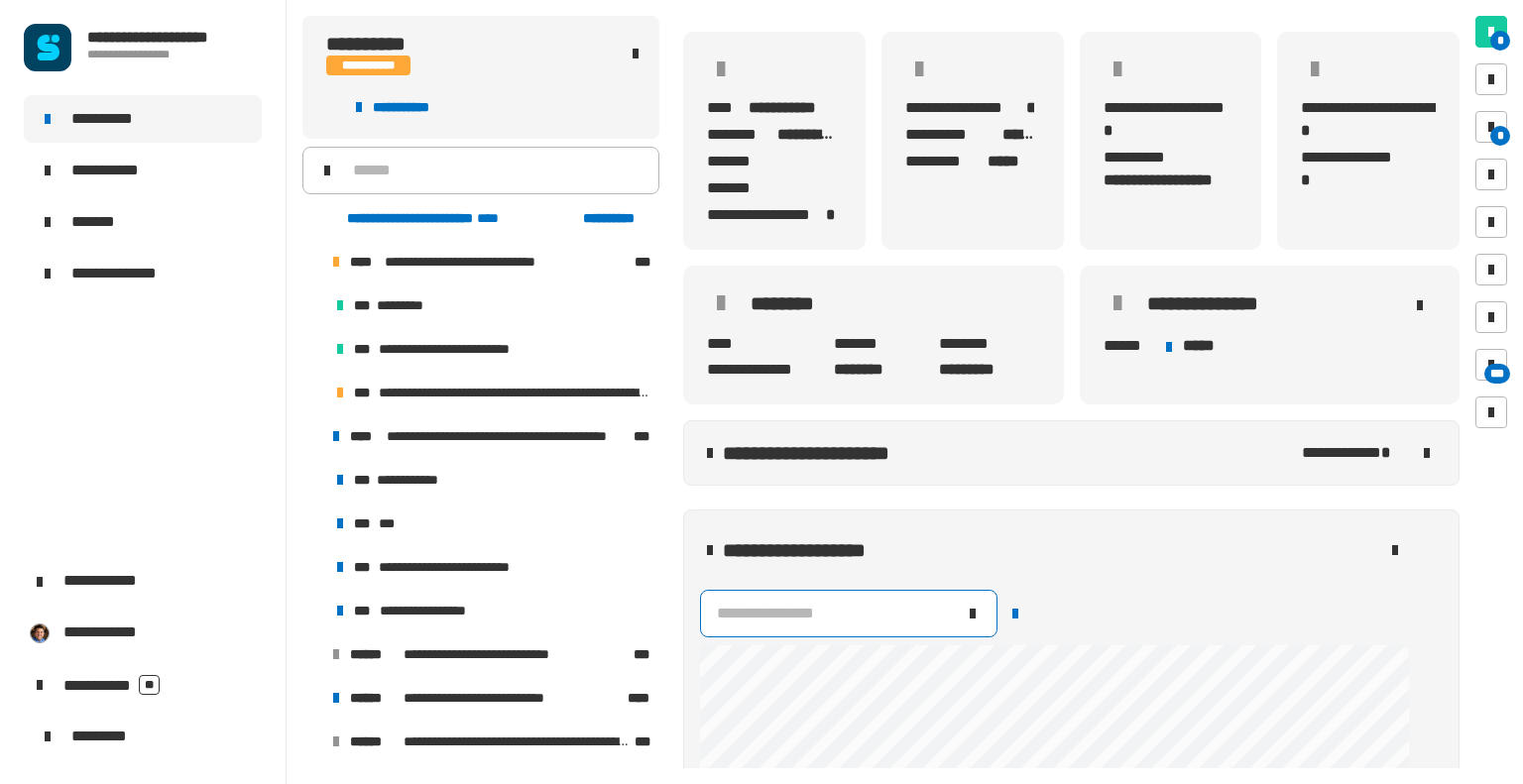 click on "**********" 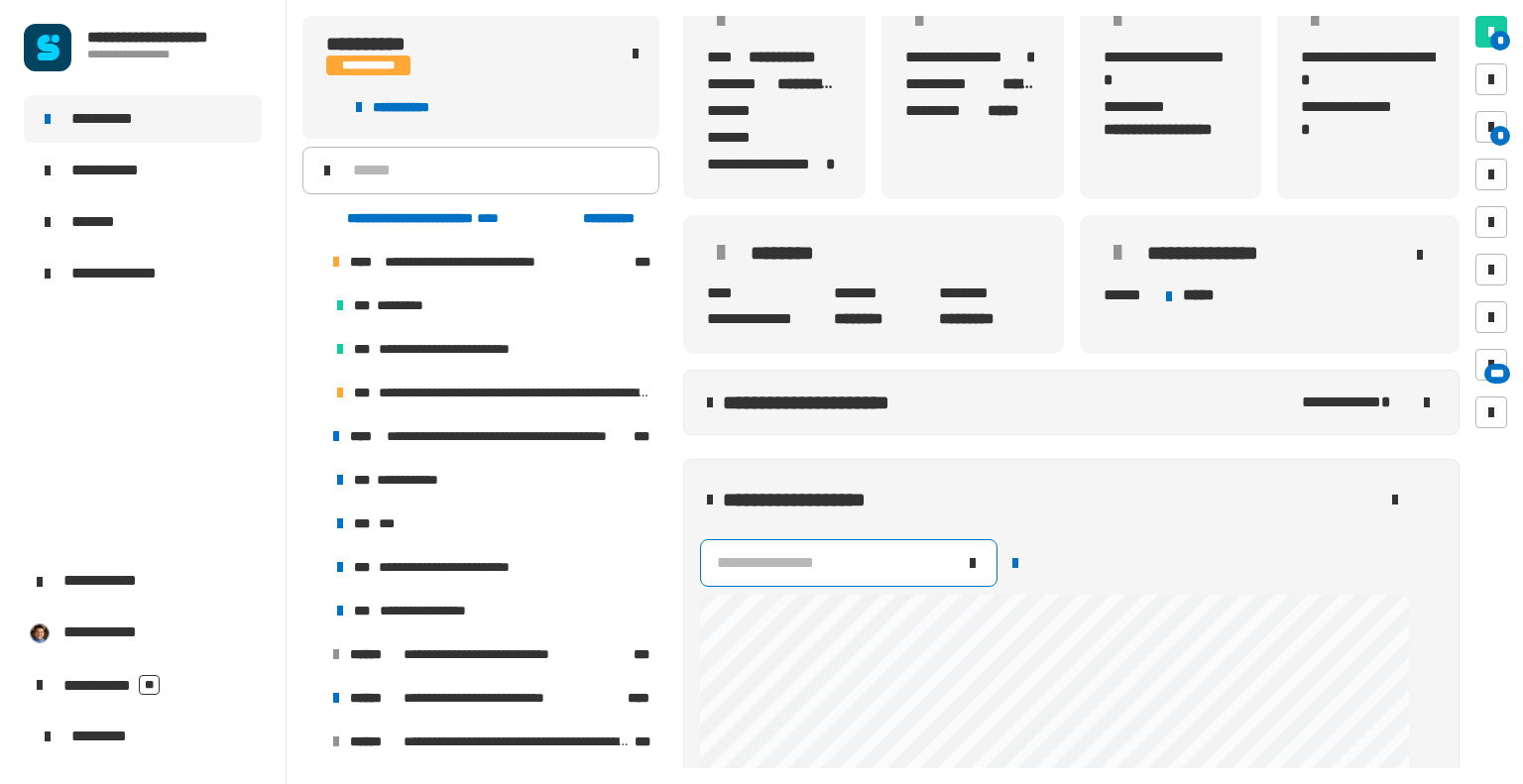 click on "**********" 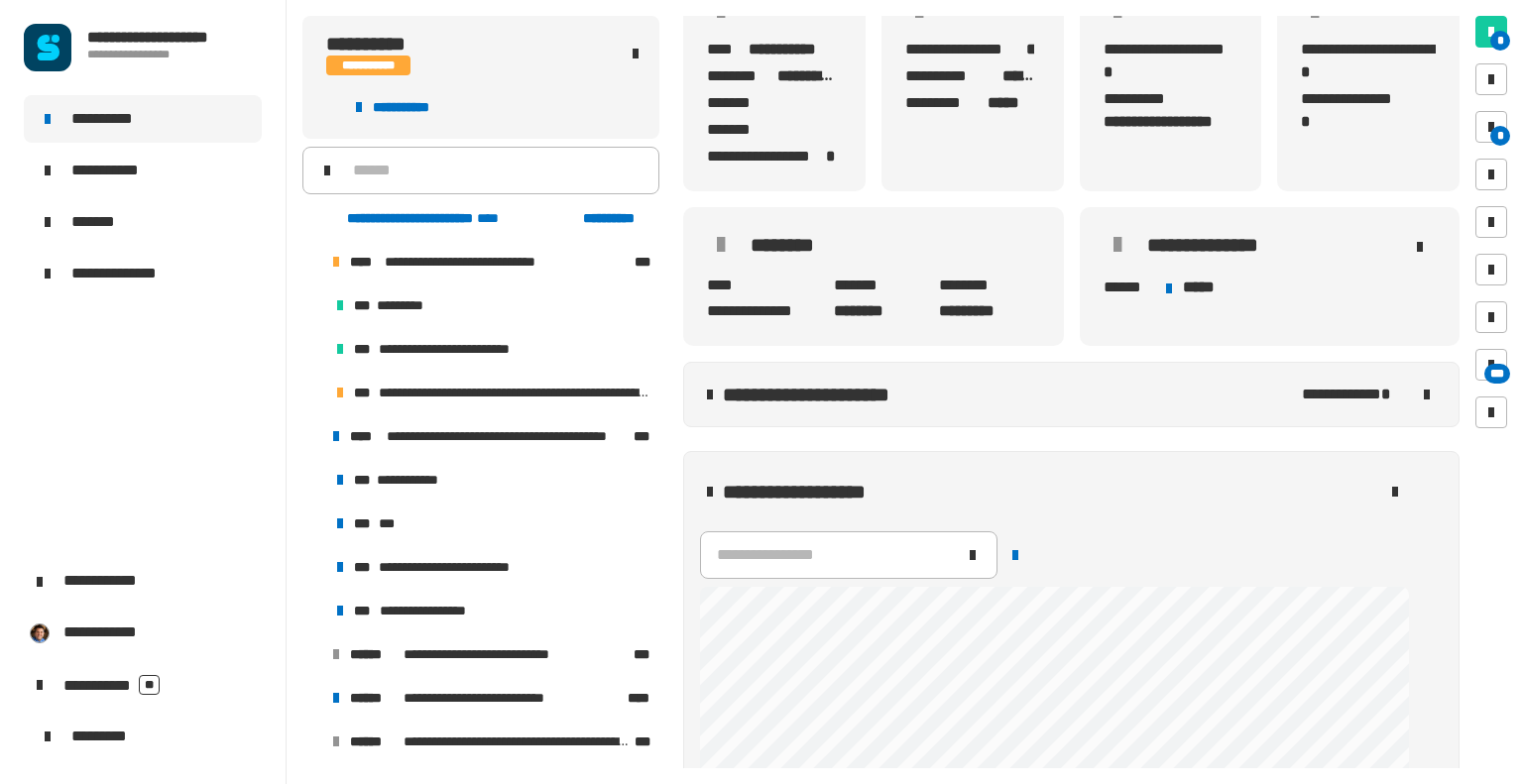 scroll, scrollTop: 344, scrollLeft: 0, axis: vertical 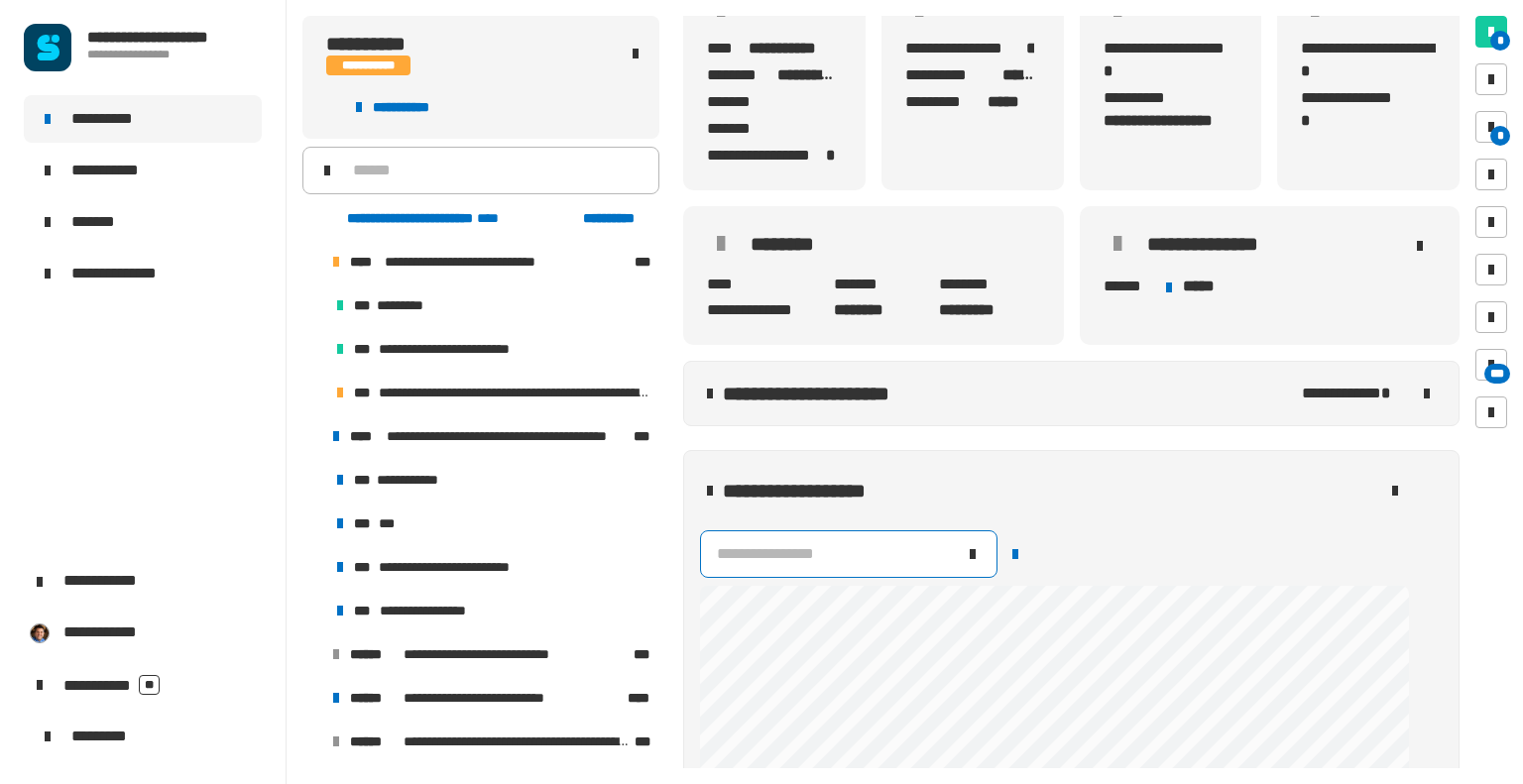 click on "**********" 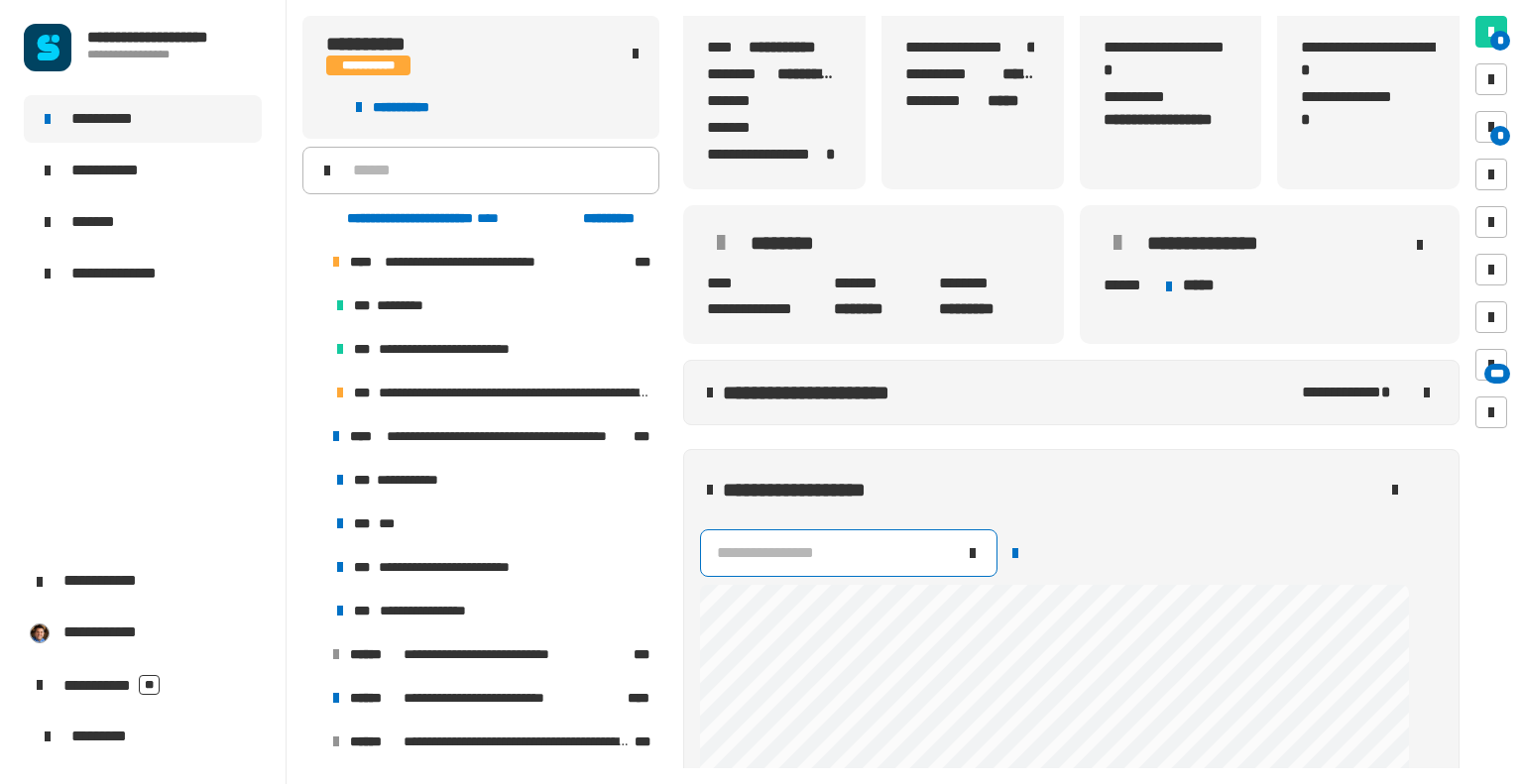 scroll, scrollTop: 345, scrollLeft: 0, axis: vertical 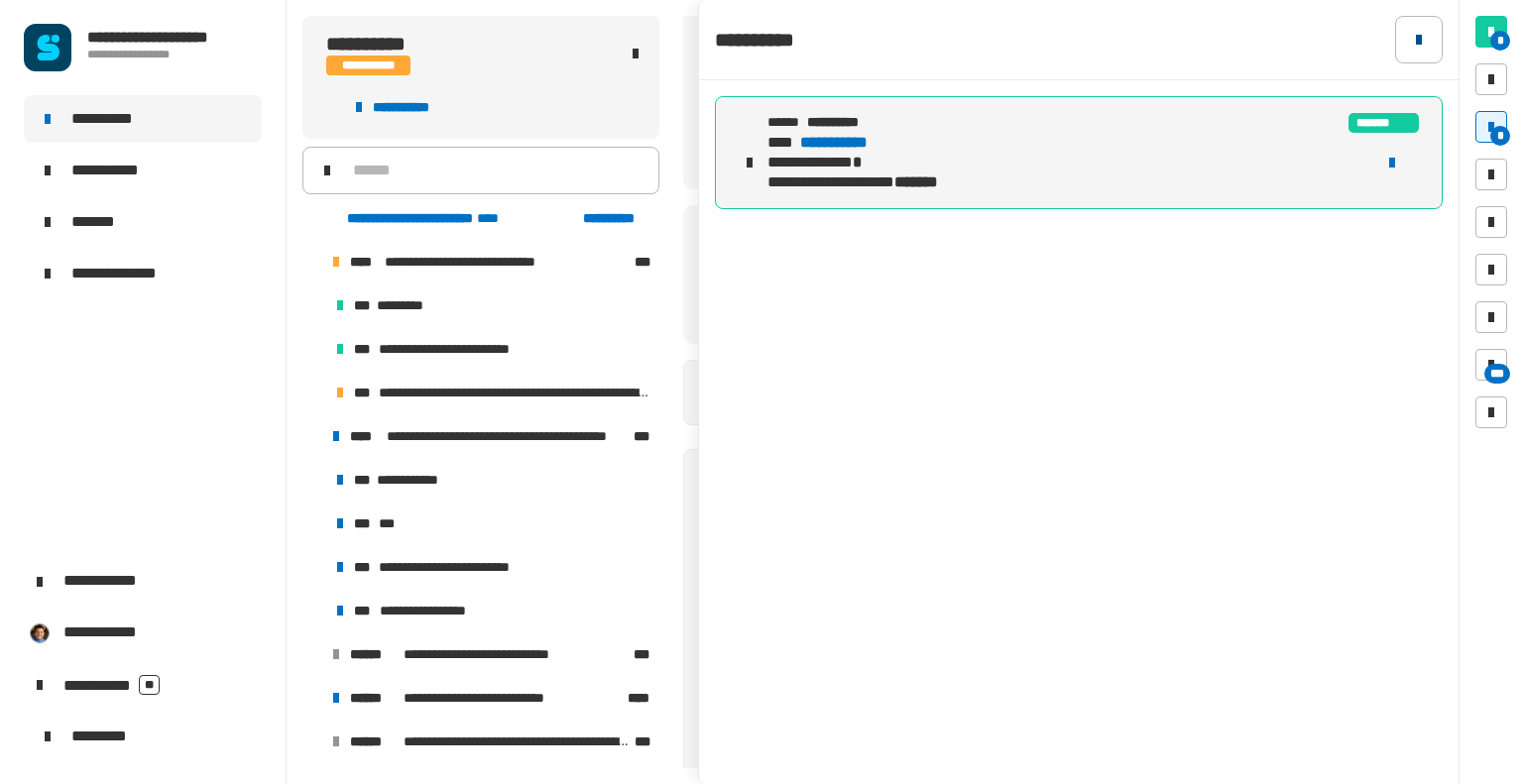 click 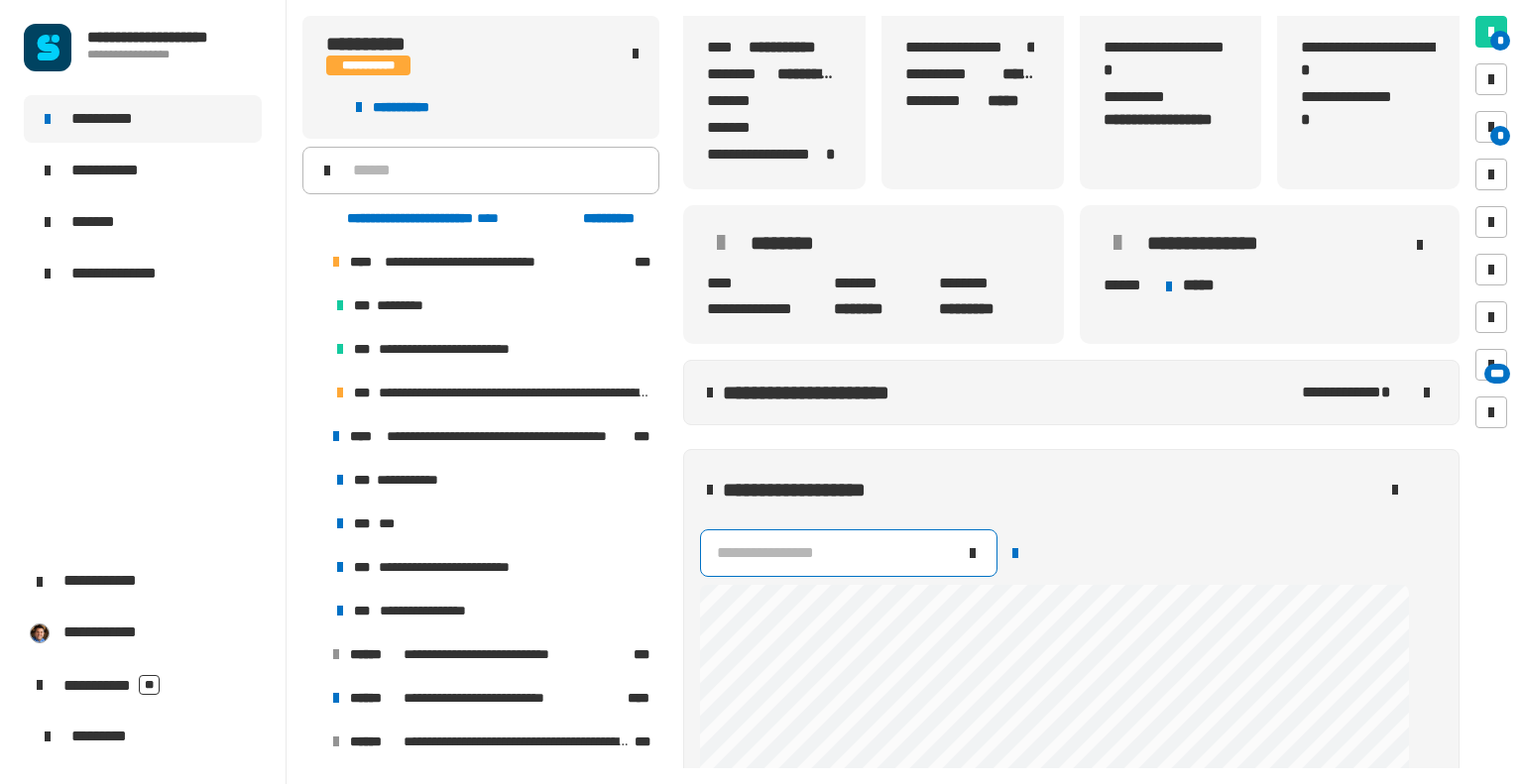 click on "**********" 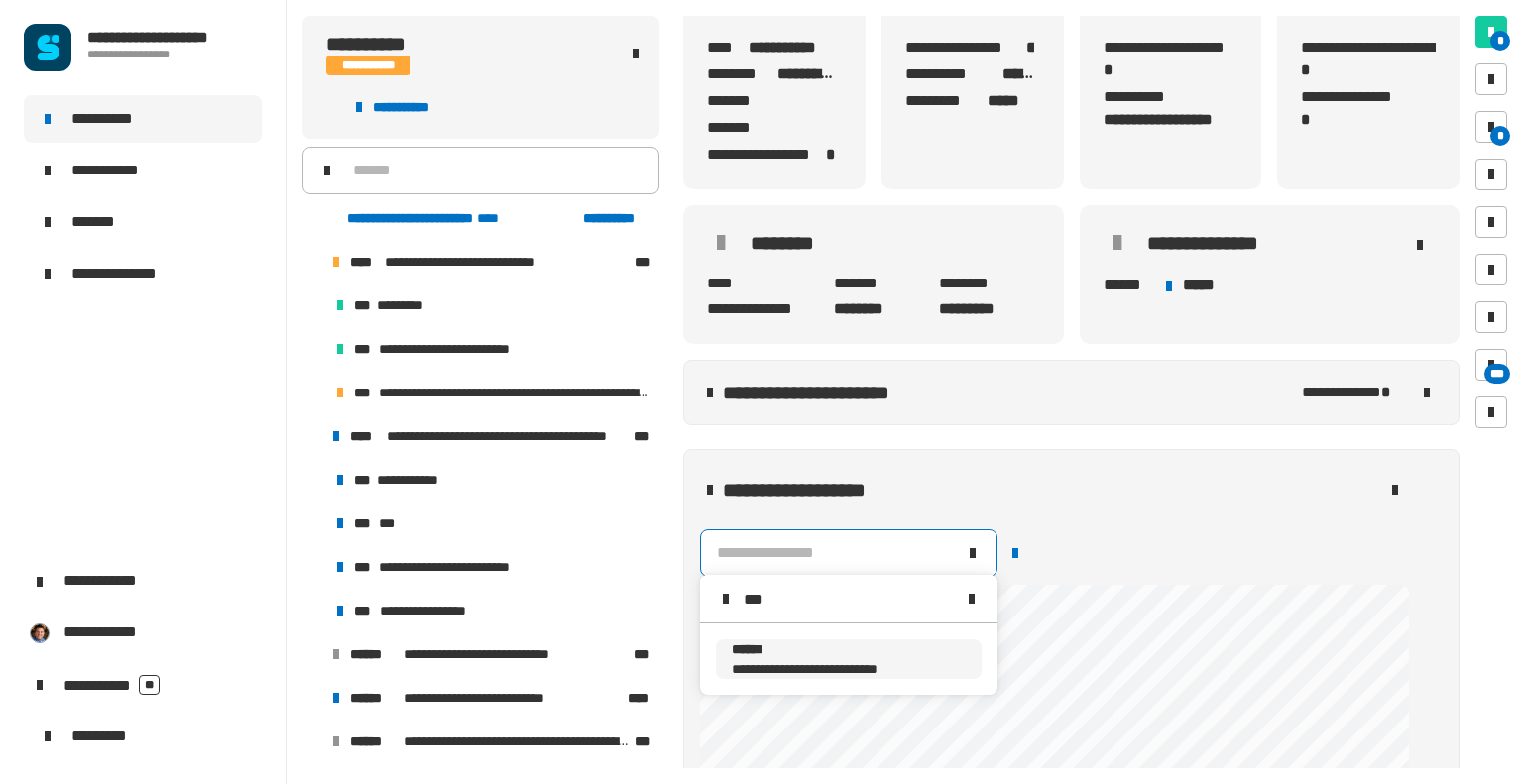 type on "***" 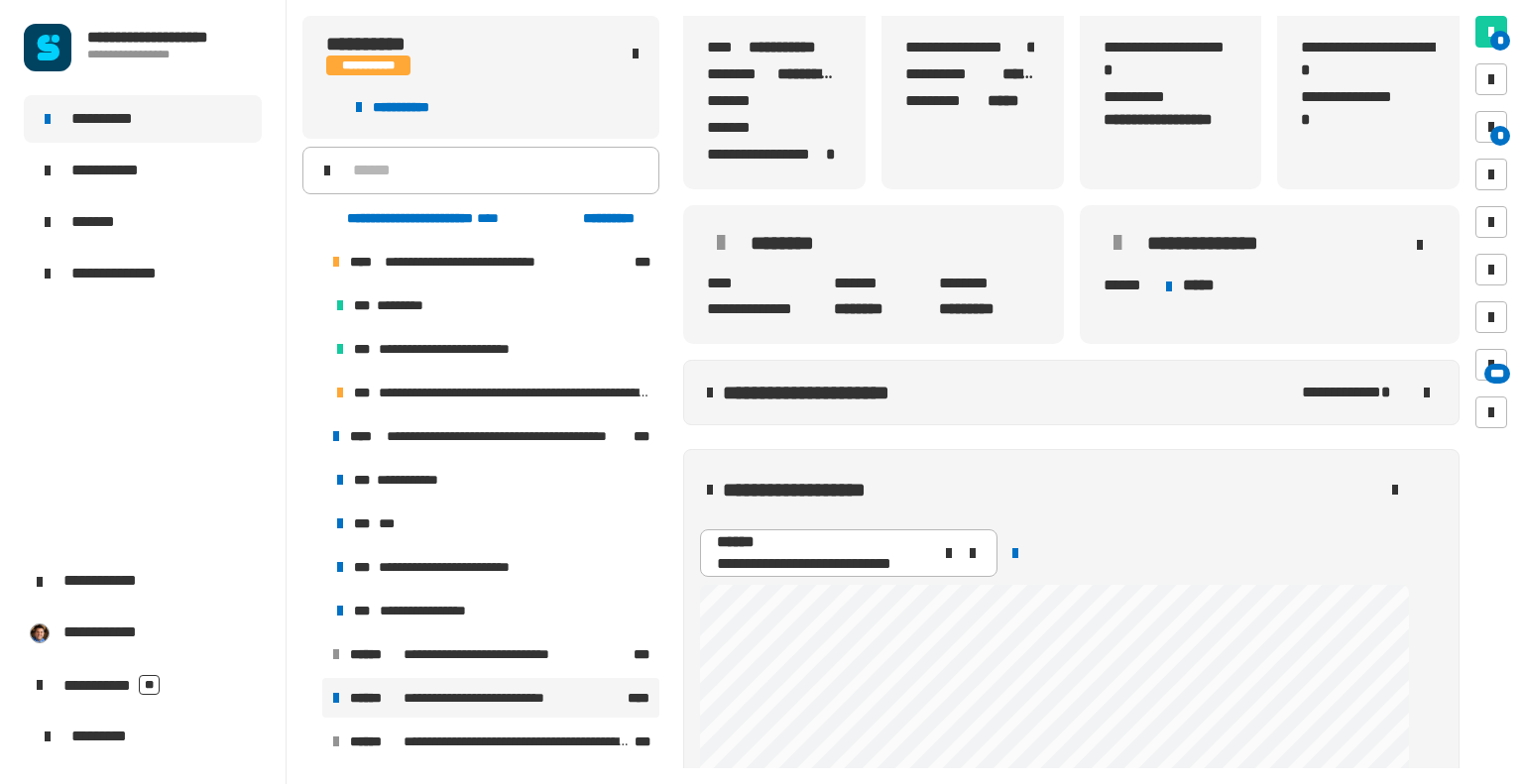 scroll, scrollTop: 182, scrollLeft: 0, axis: vertical 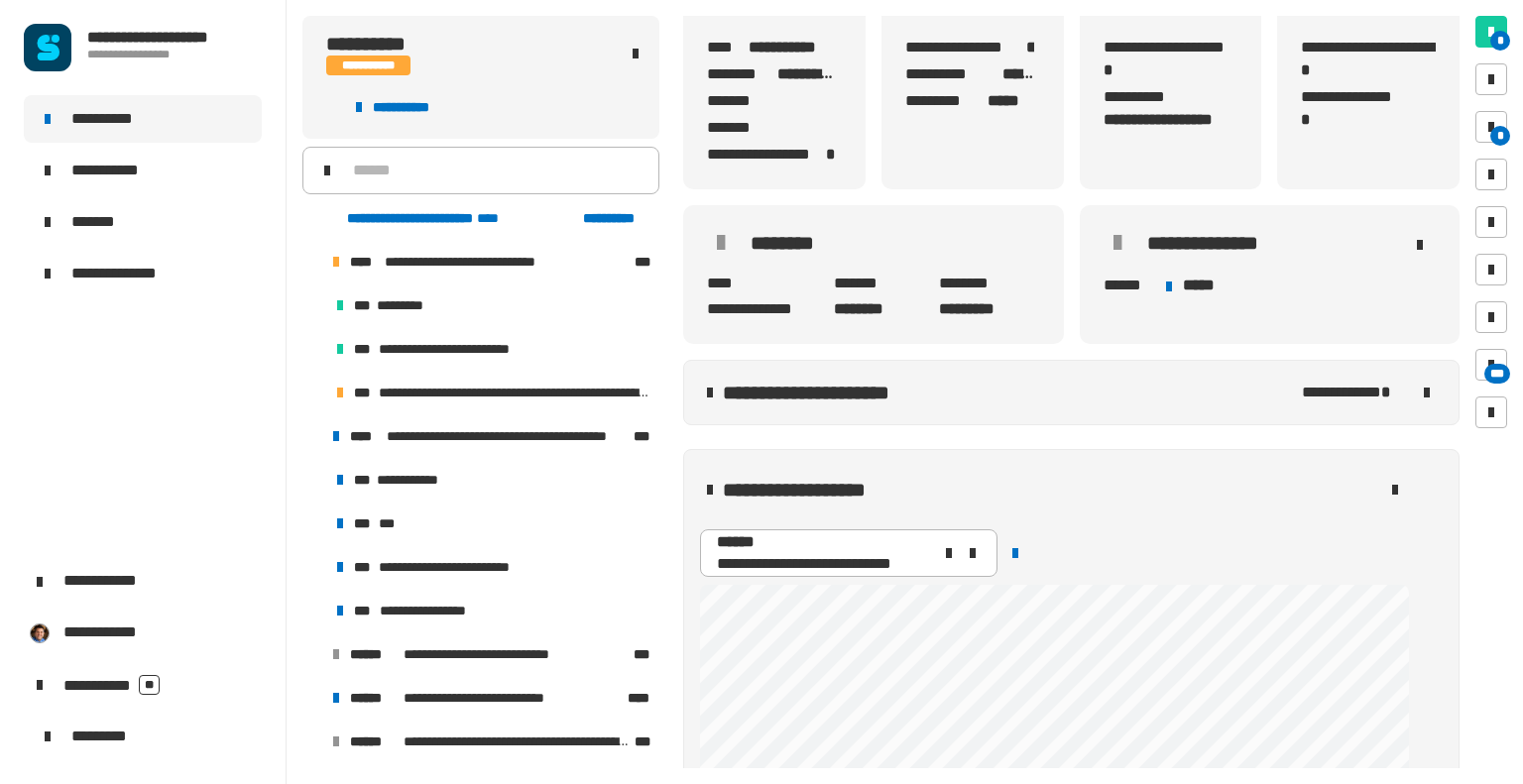 click on "**********" 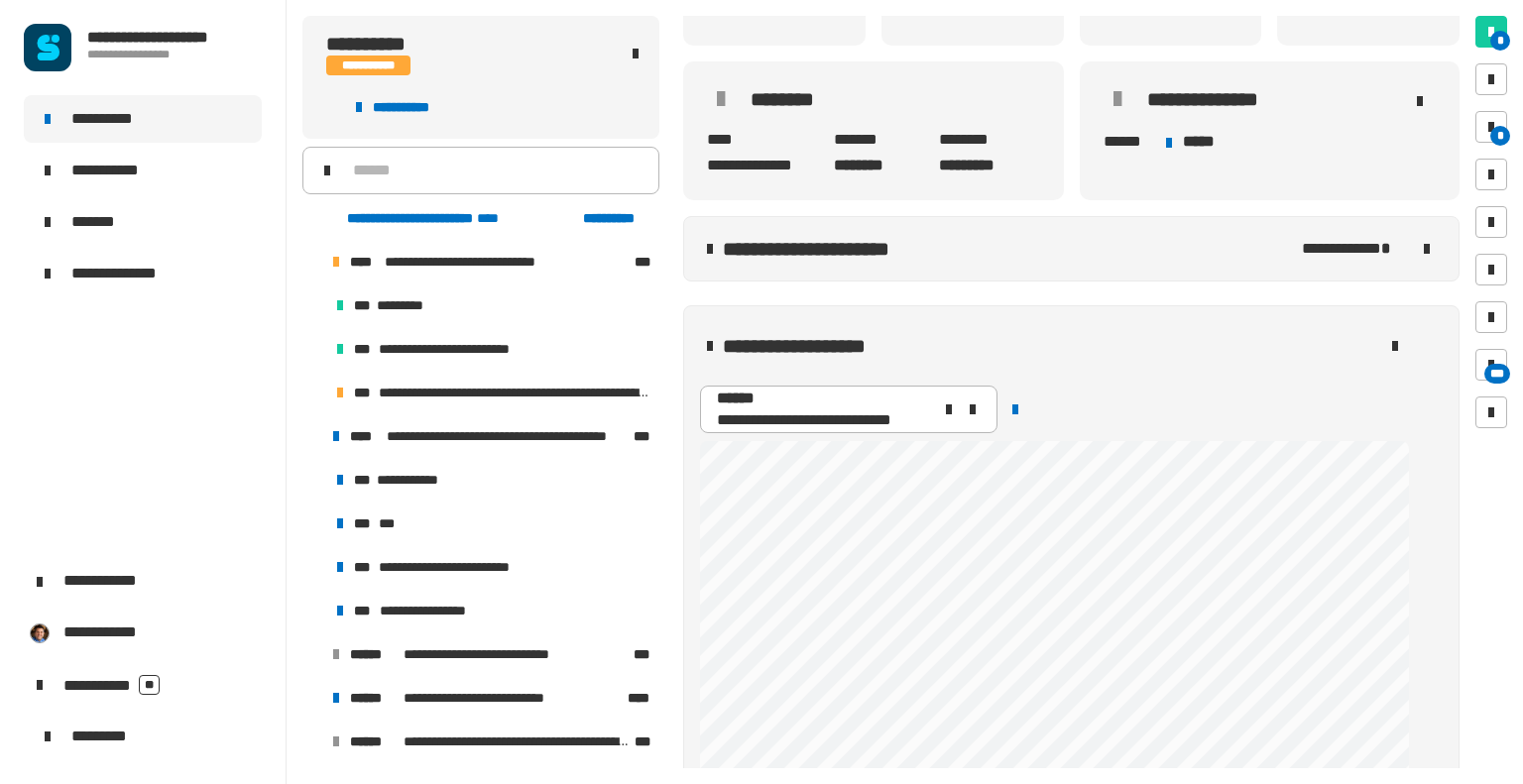 scroll, scrollTop: 488, scrollLeft: 0, axis: vertical 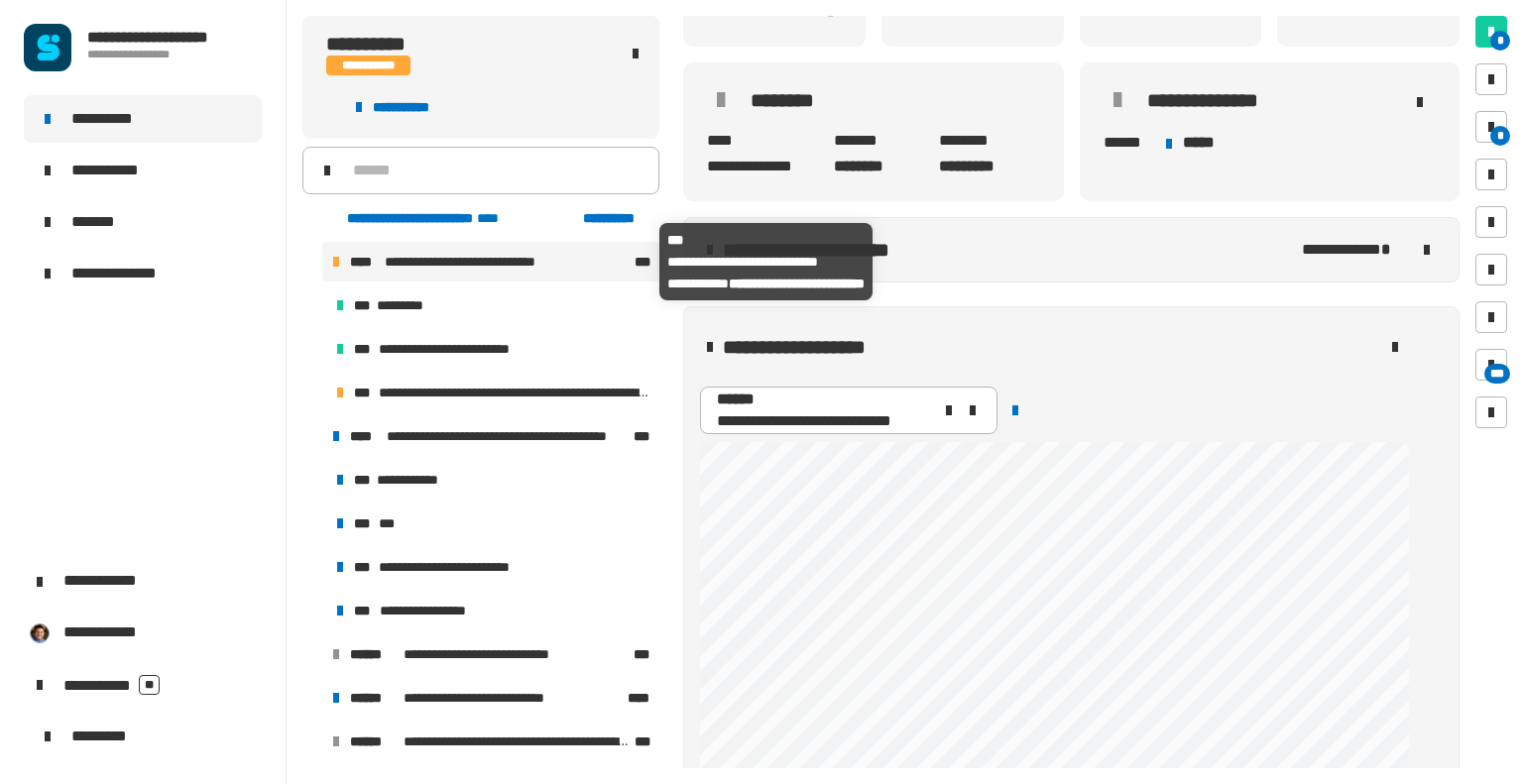 click on "**********" at bounding box center (477, 262) 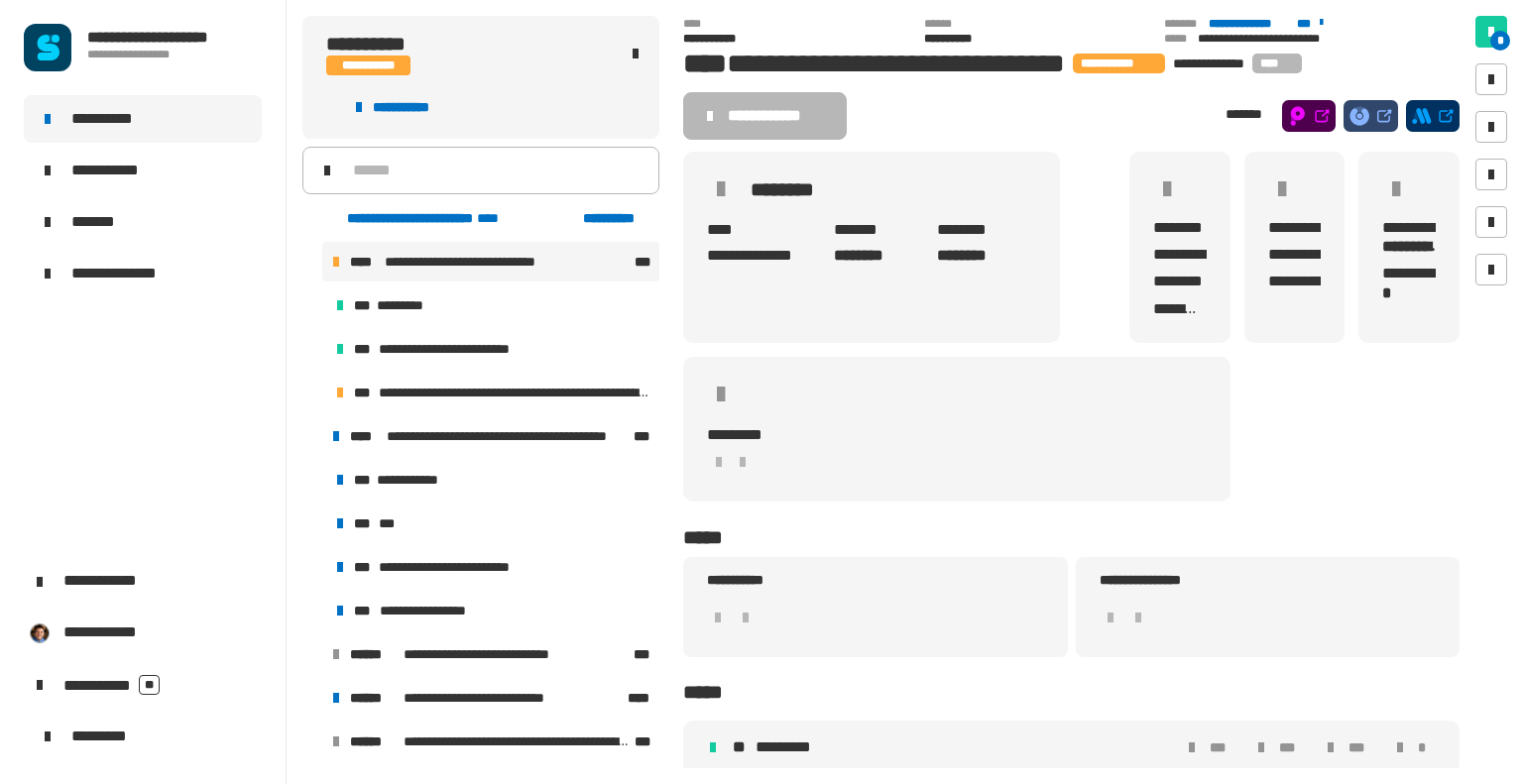 click at bounding box center [312, 262] 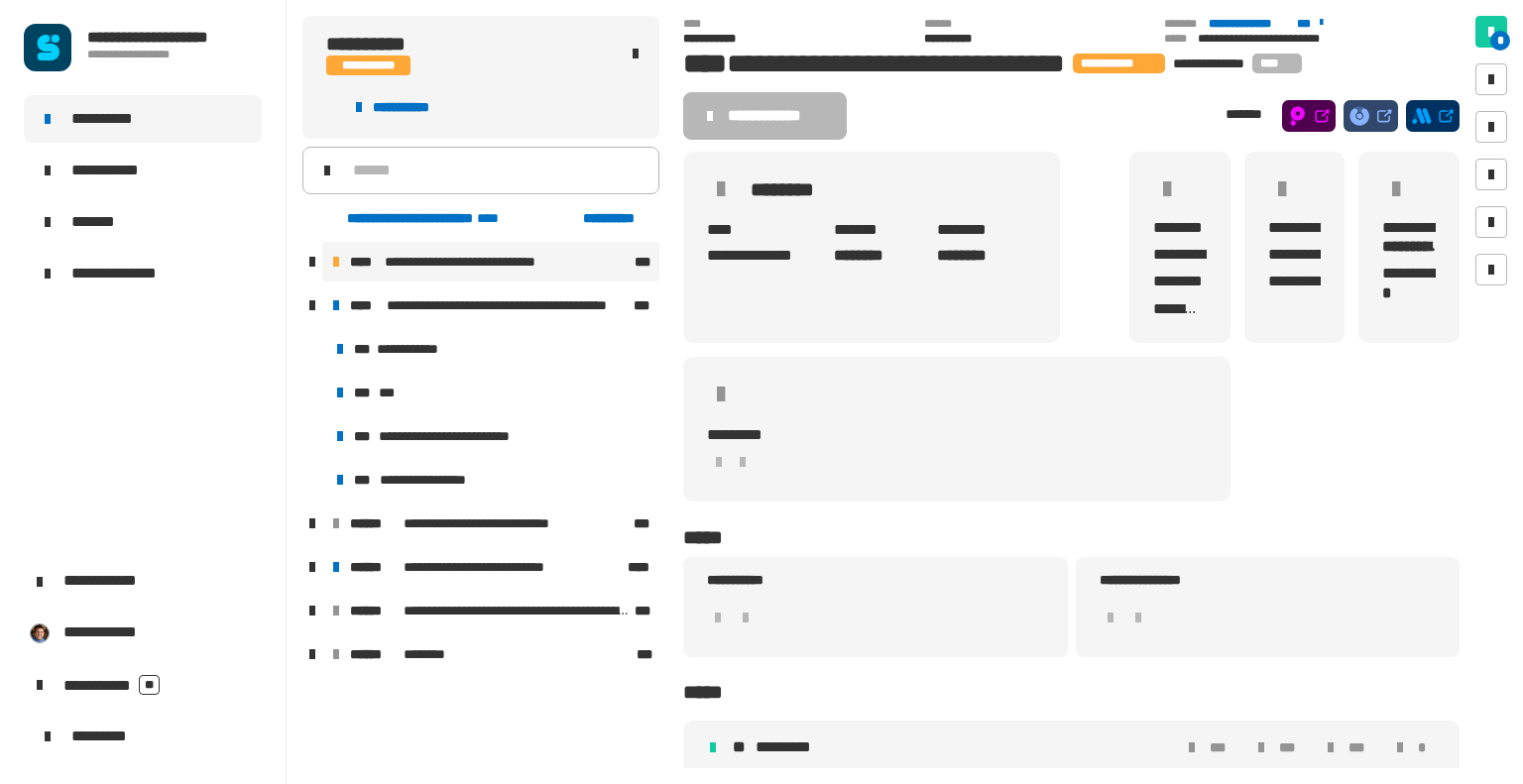 click at bounding box center [312, 305] 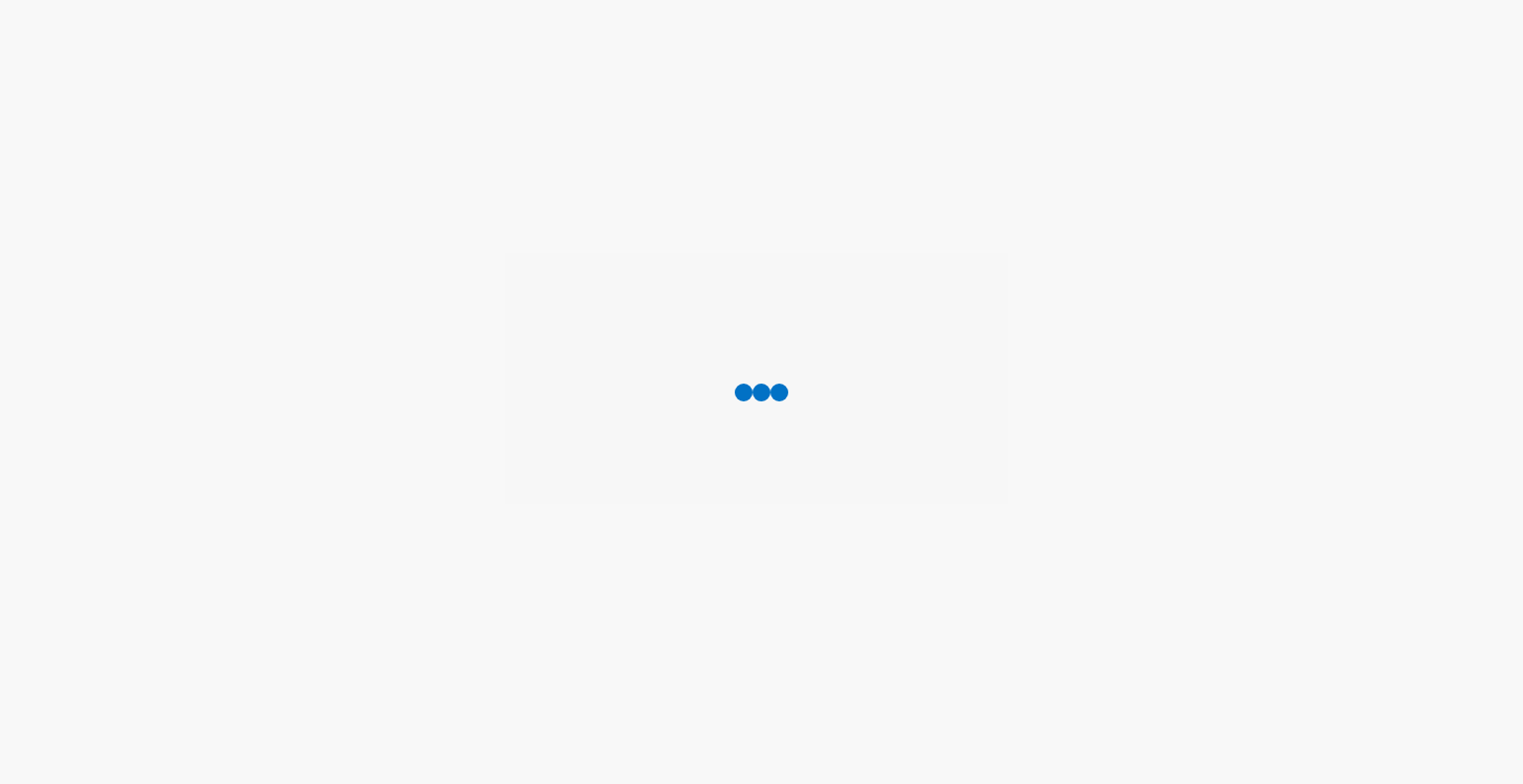 scroll, scrollTop: 0, scrollLeft: 0, axis: both 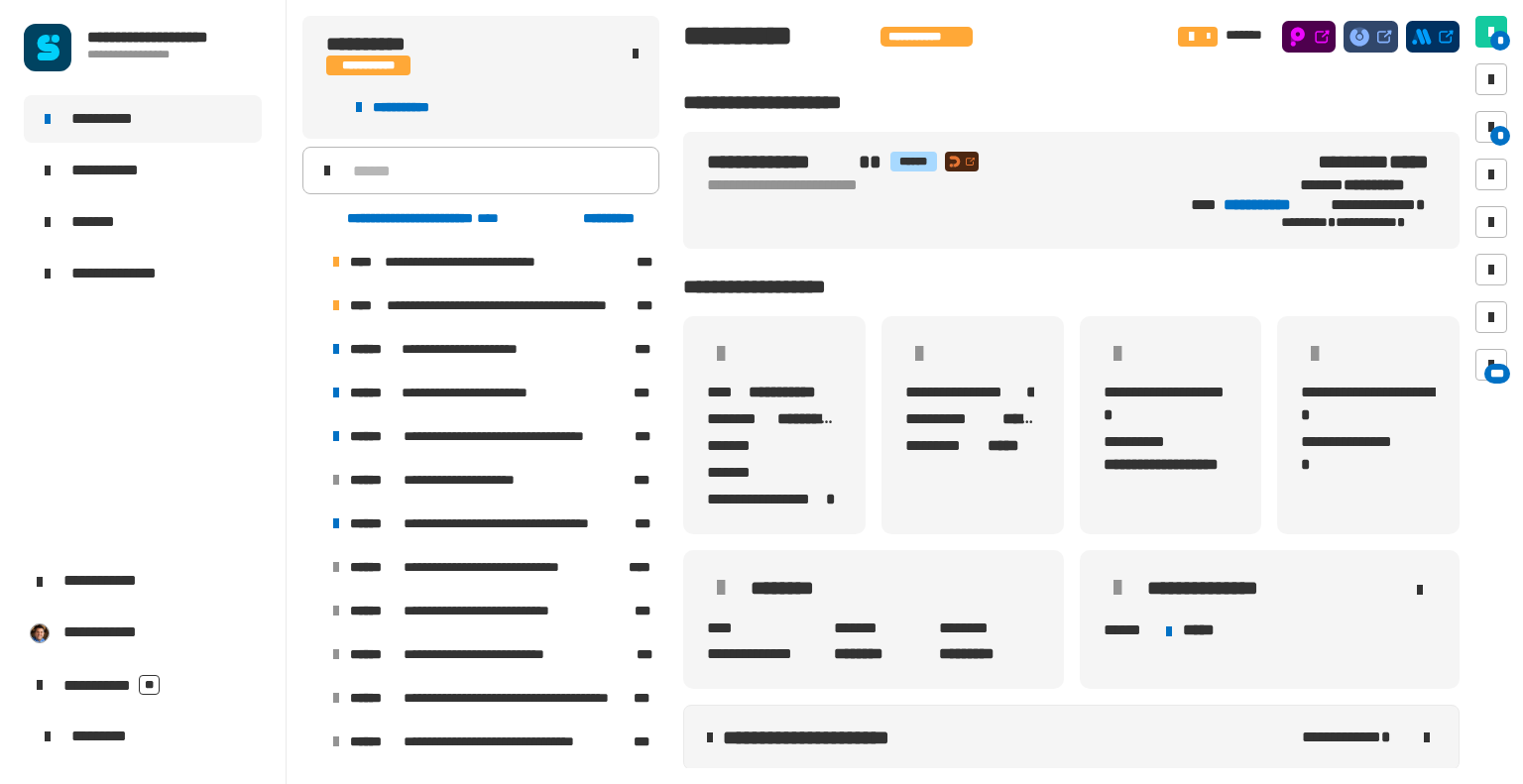 click at bounding box center (312, 262) 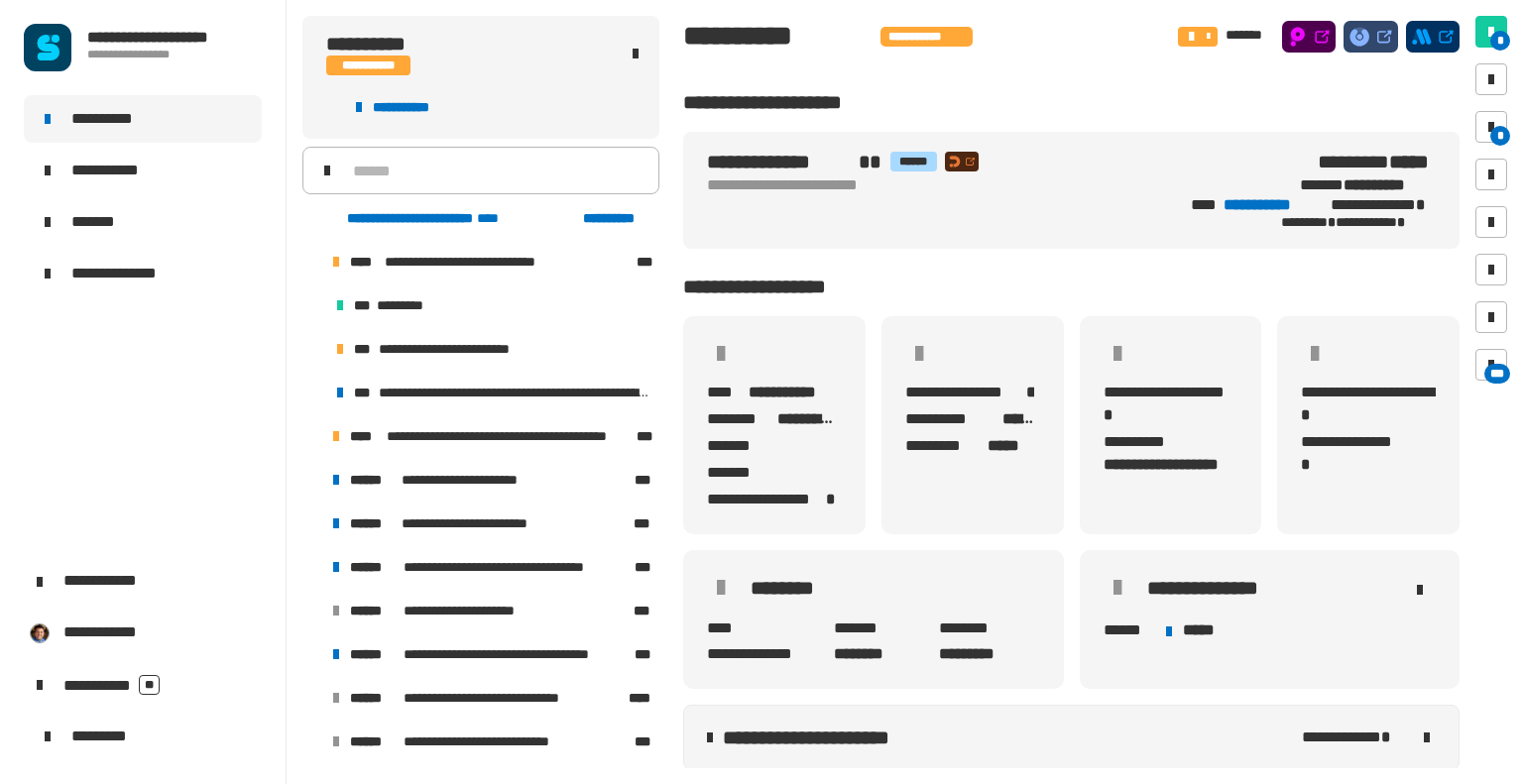 click at bounding box center [312, 436] 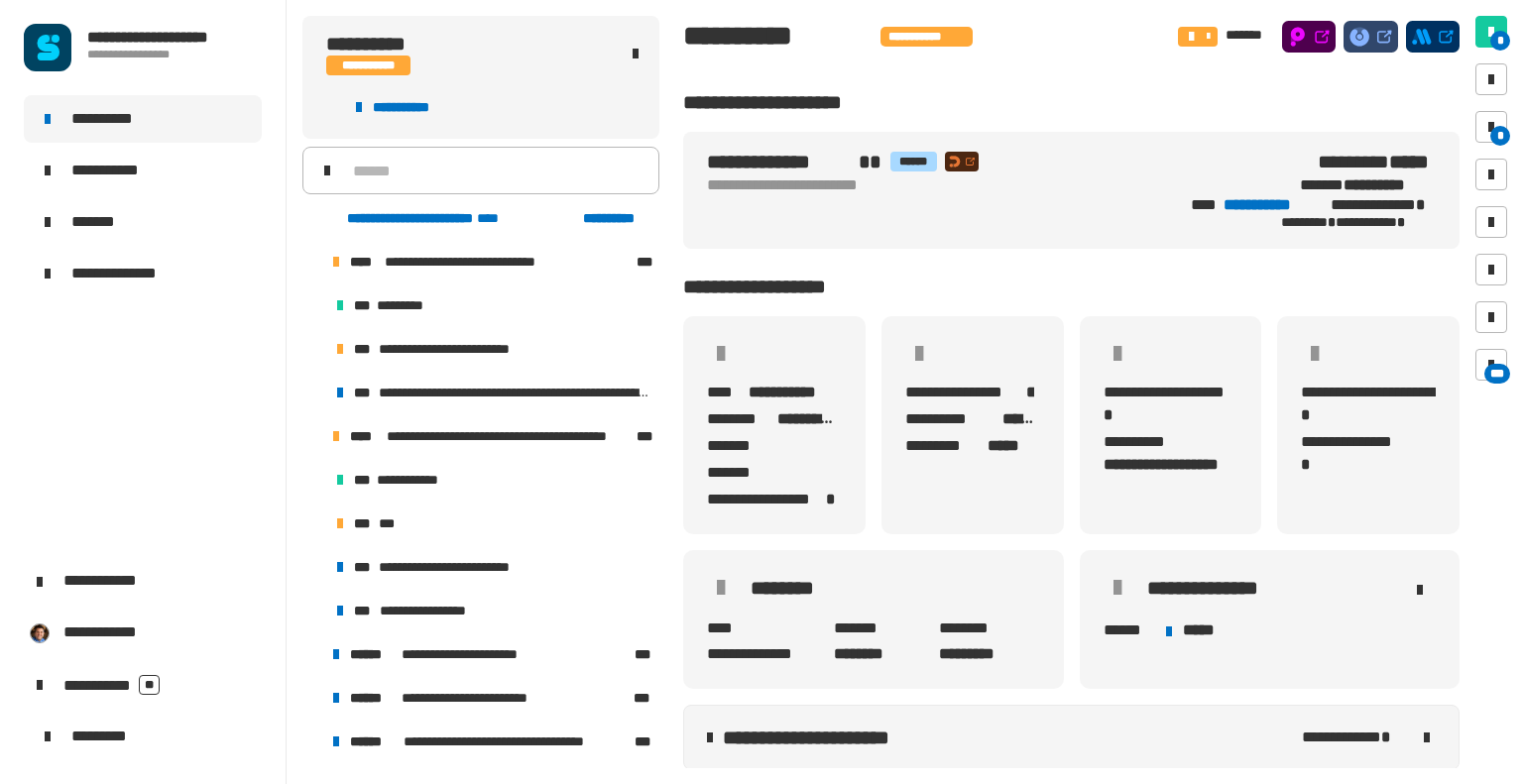 click at bounding box center [312, 262] 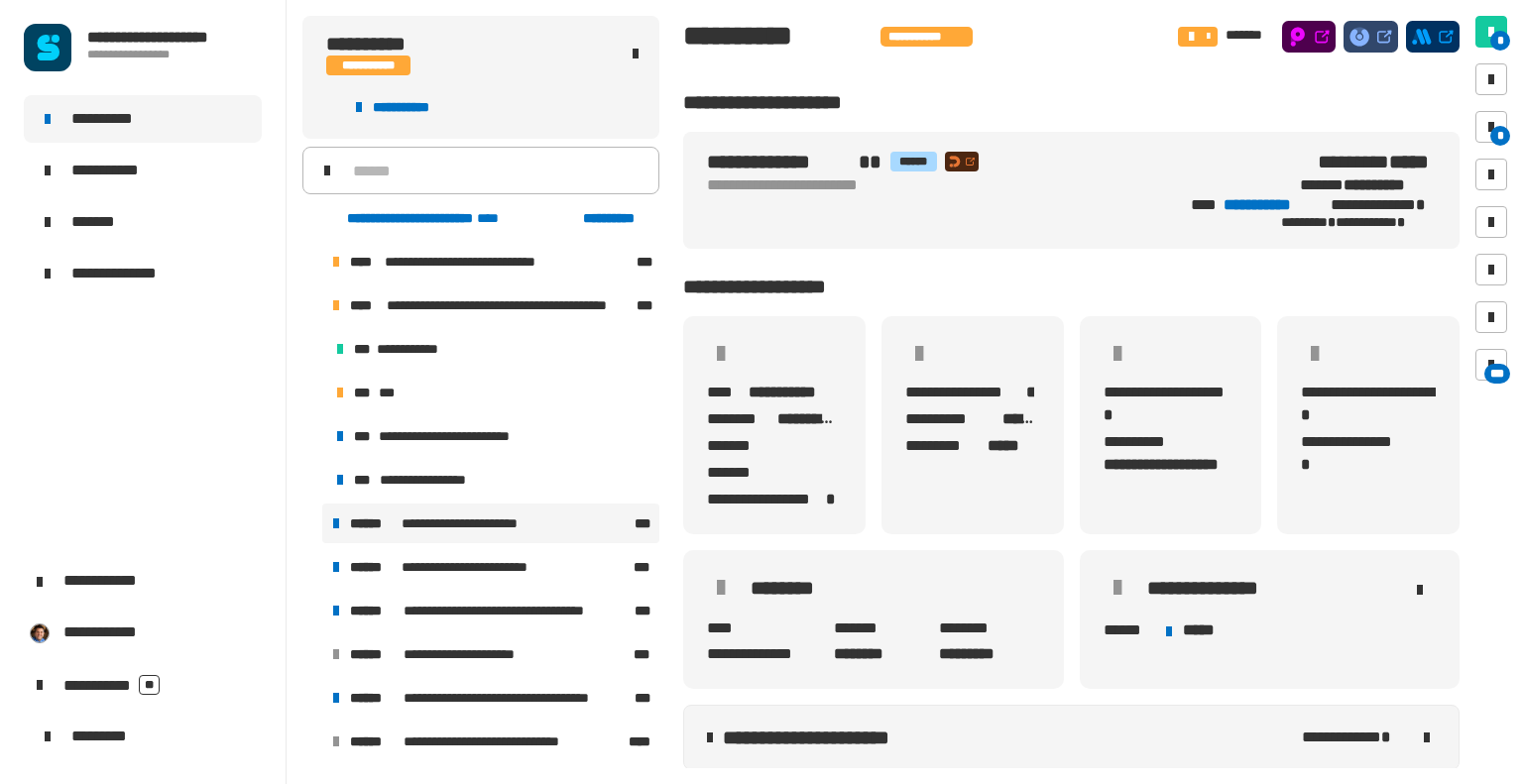 click on "**********" at bounding box center [491, 523] 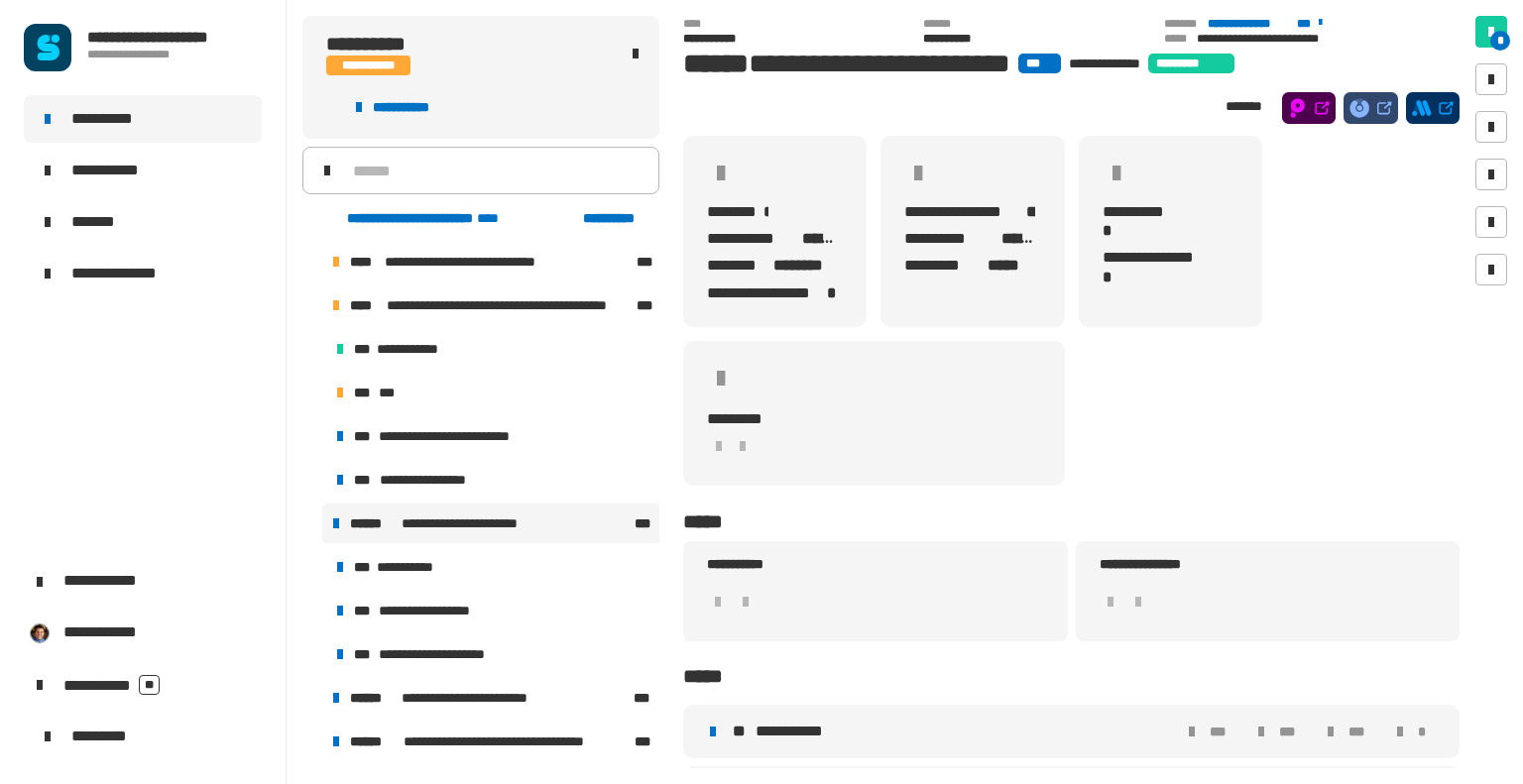 click at bounding box center [312, 523] 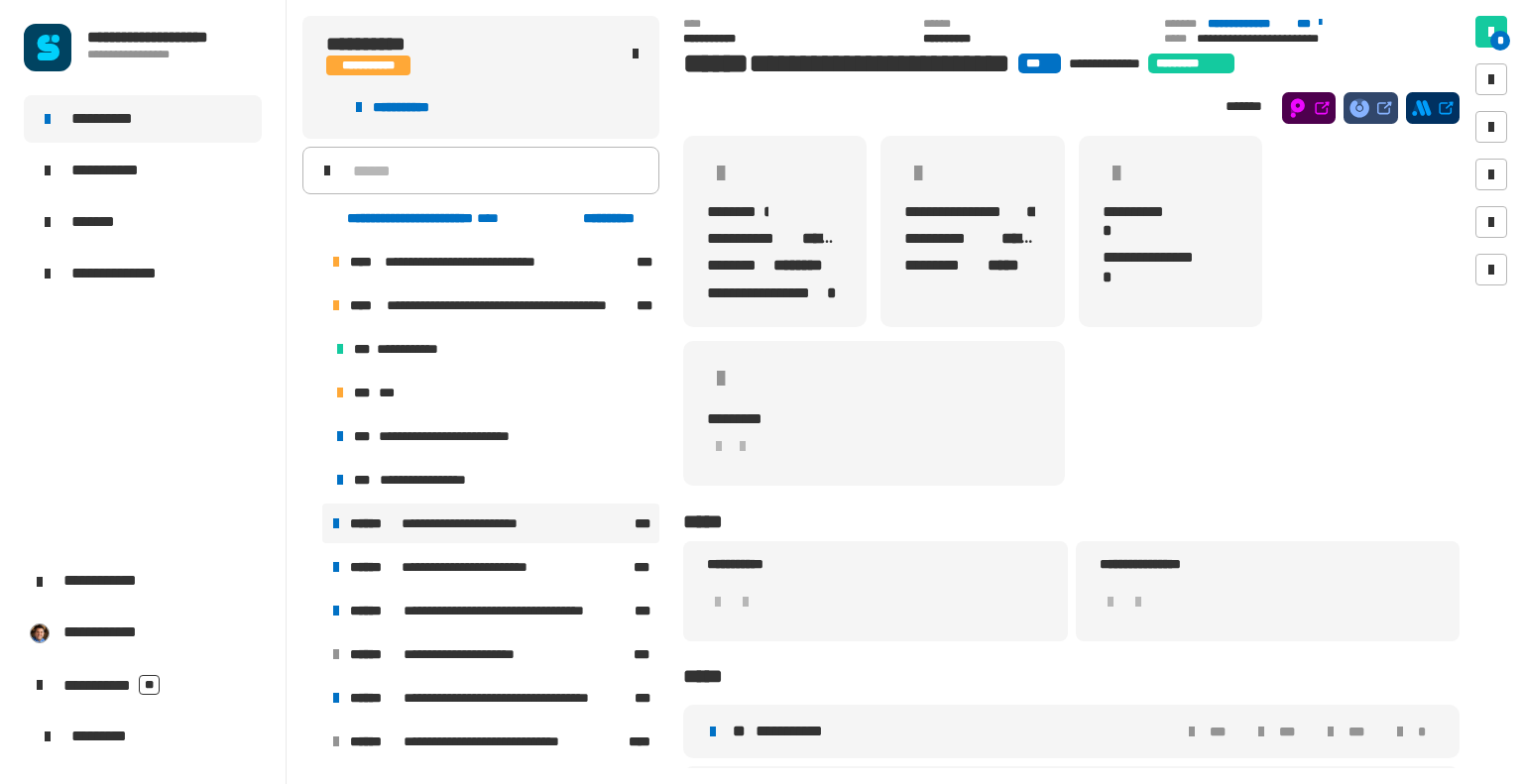 click at bounding box center [312, 305] 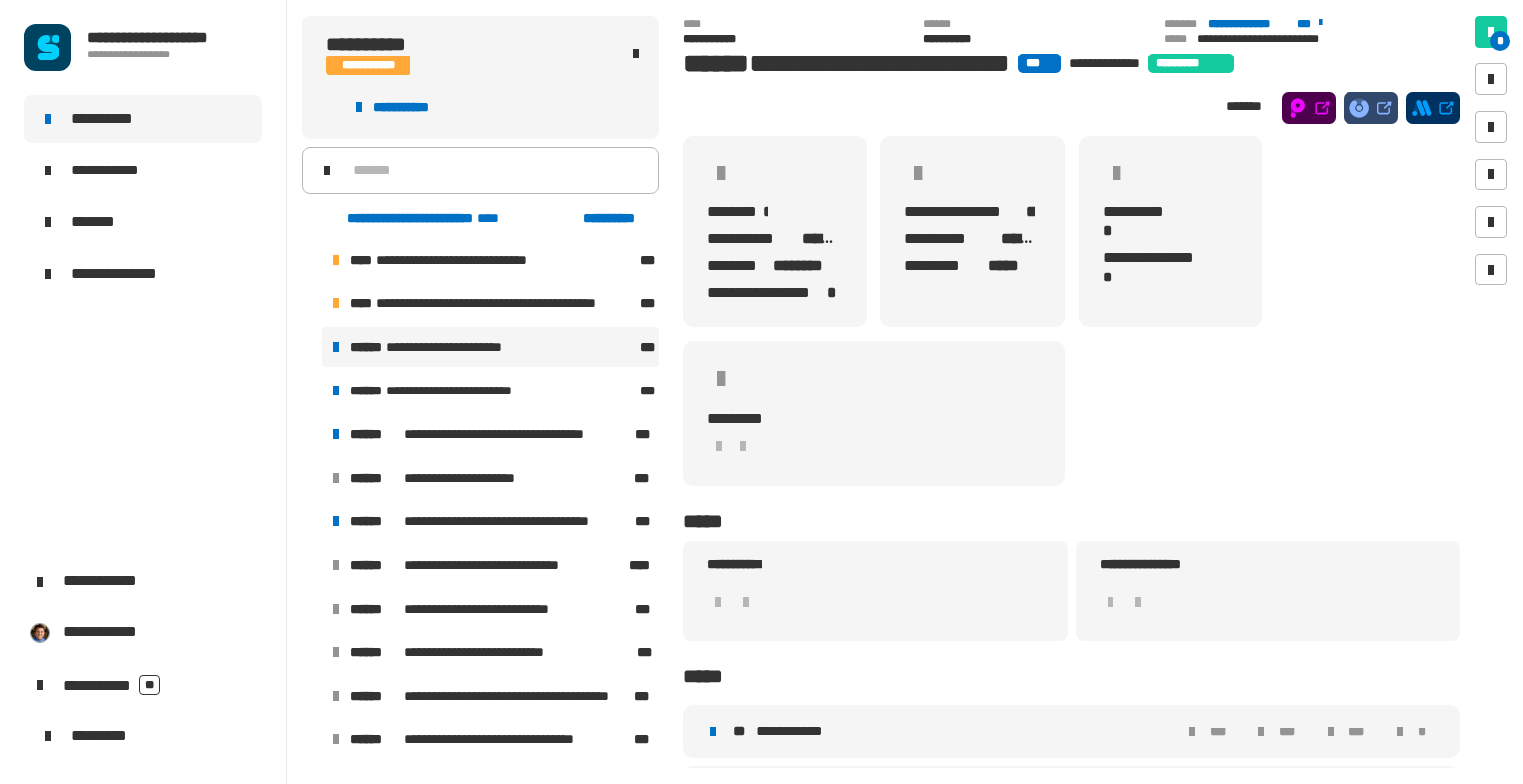 scroll, scrollTop: 0, scrollLeft: 0, axis: both 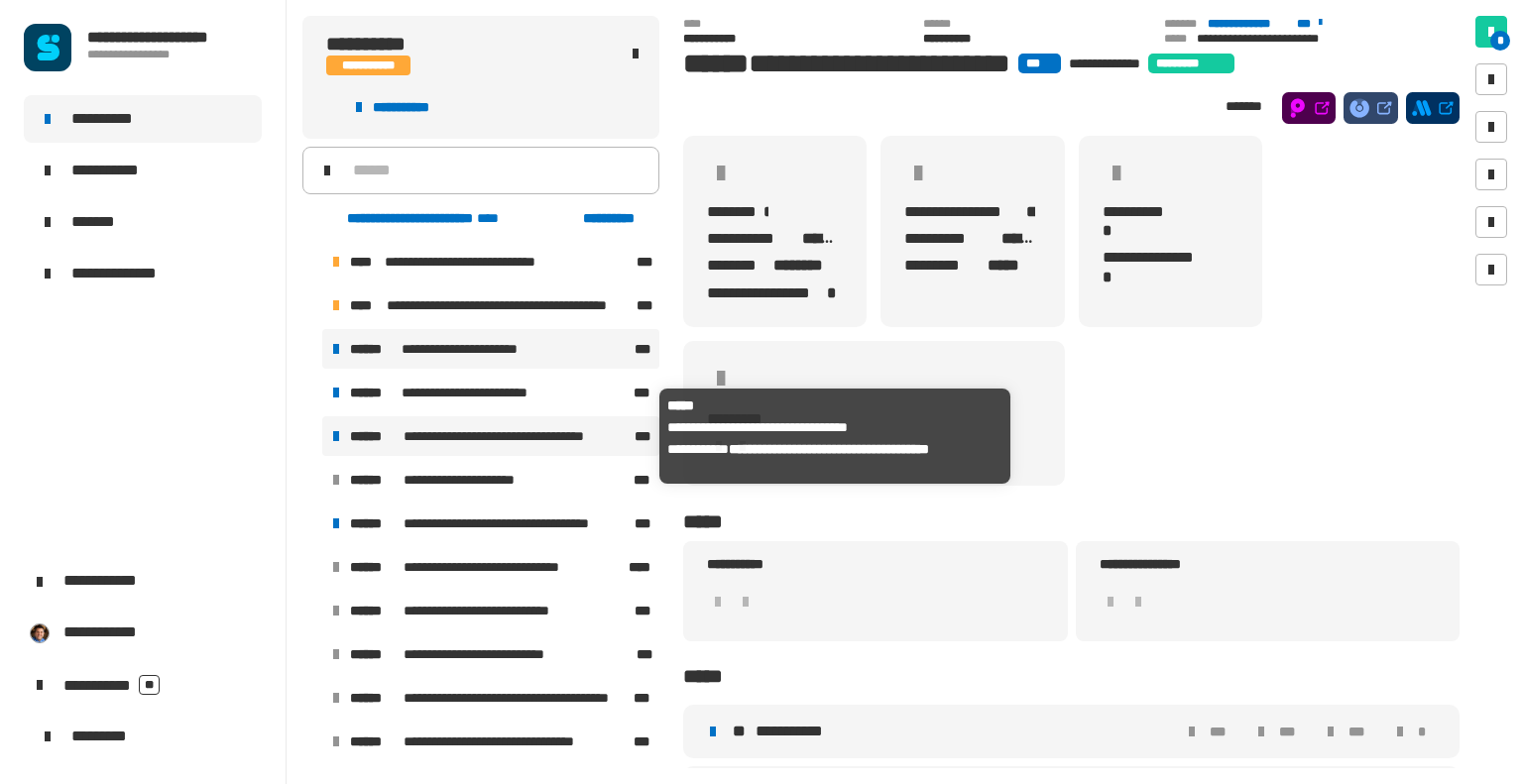click on "**********" at bounding box center (514, 436) 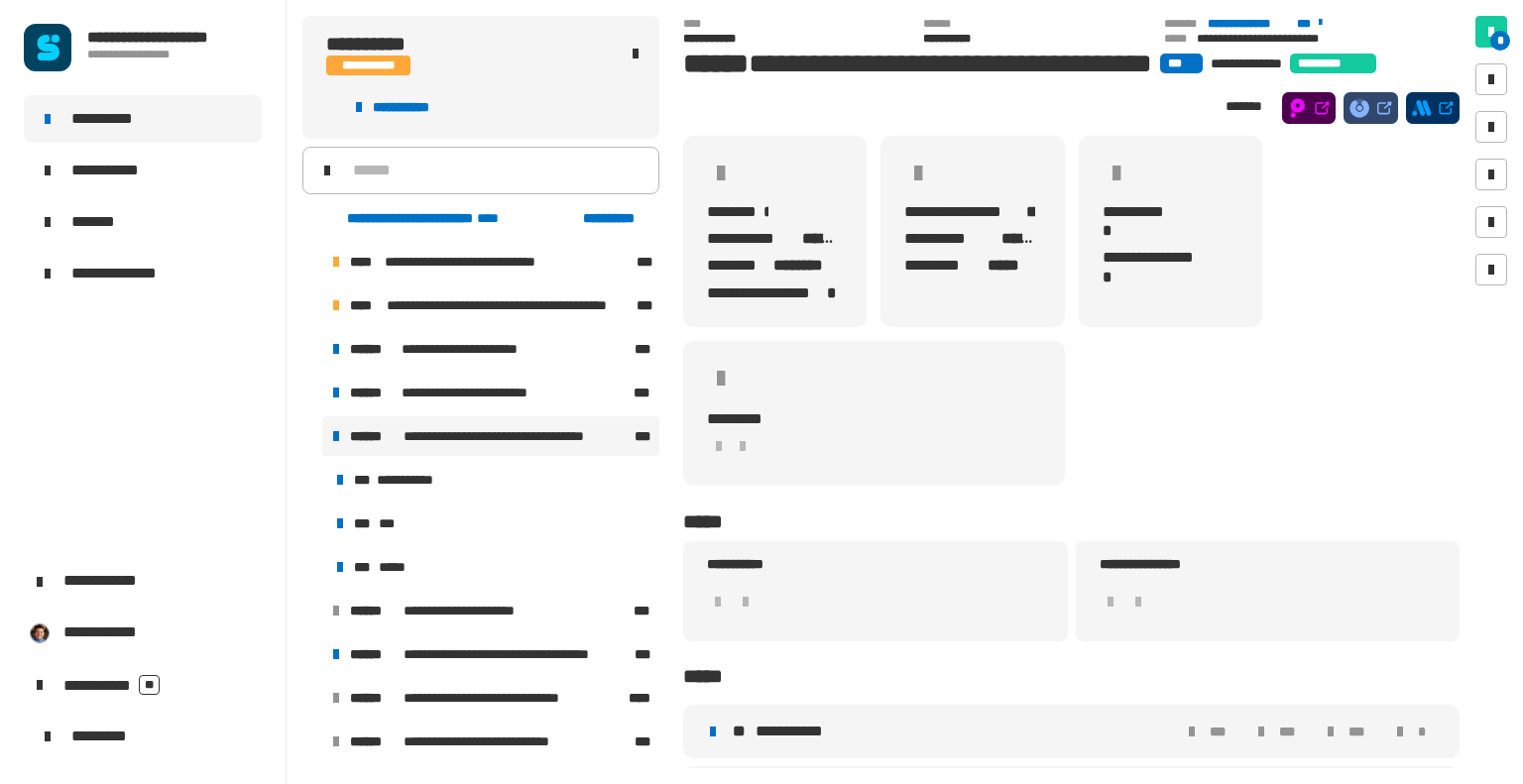 click at bounding box center [312, 436] 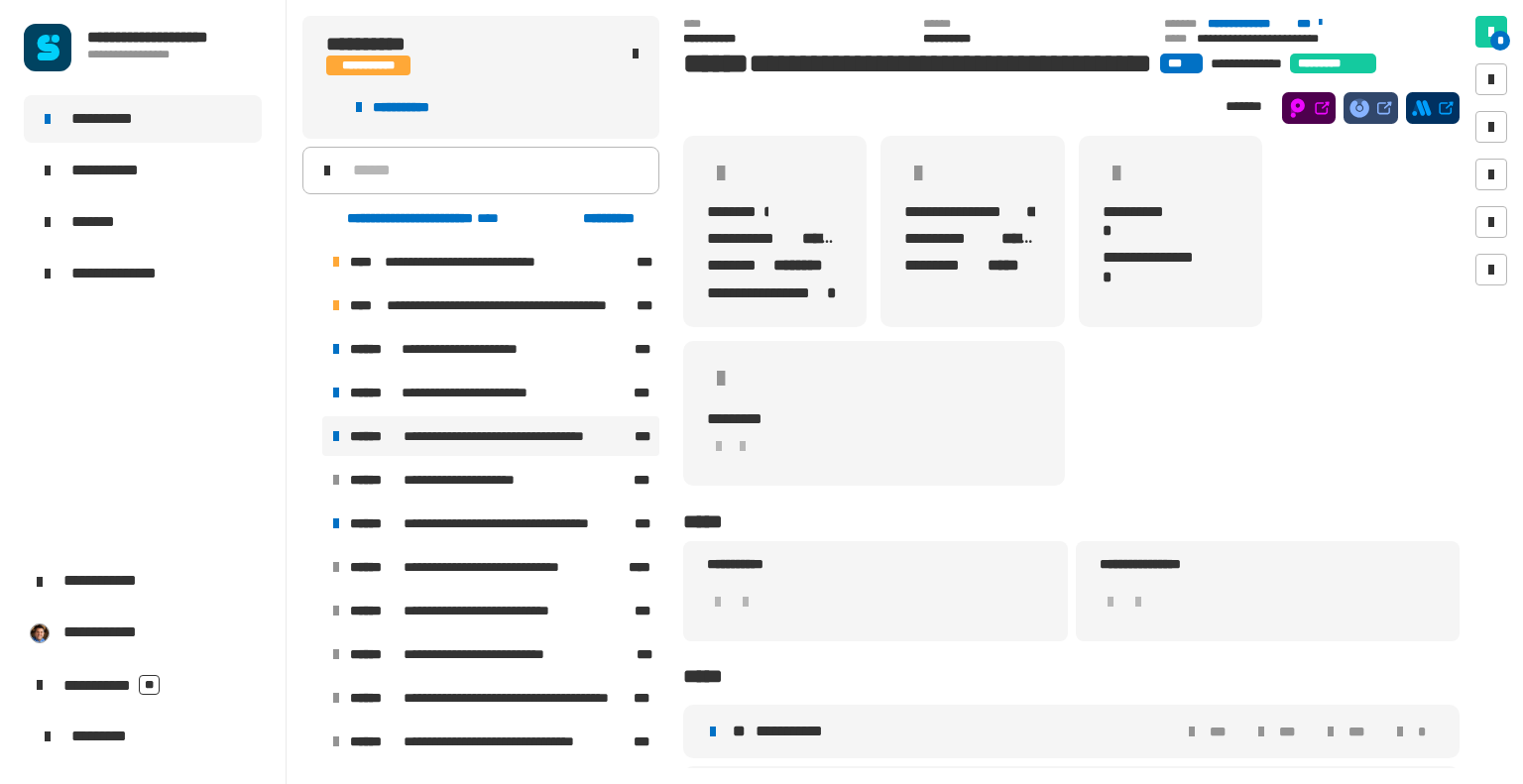 click at bounding box center (312, 262) 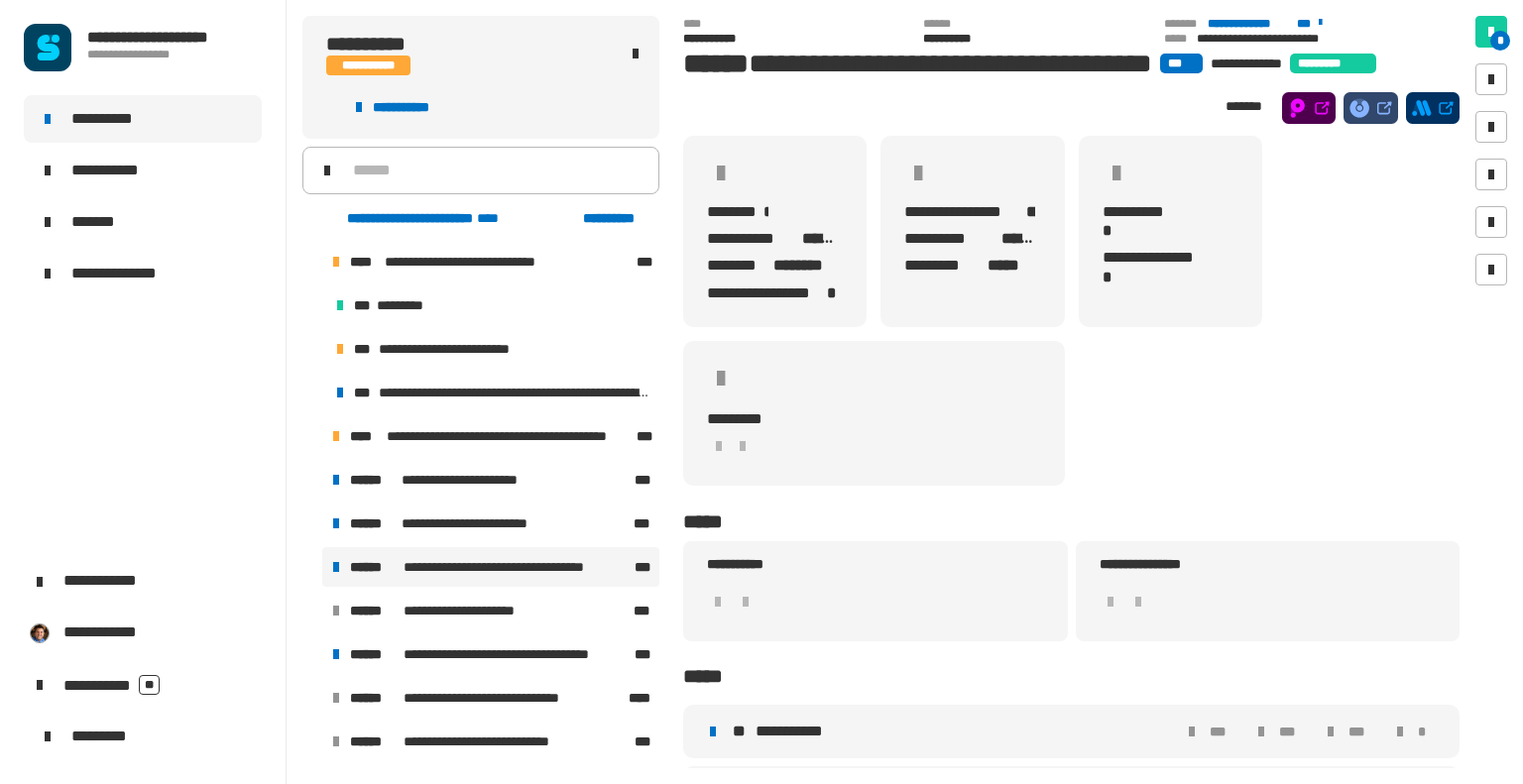 click at bounding box center (312, 436) 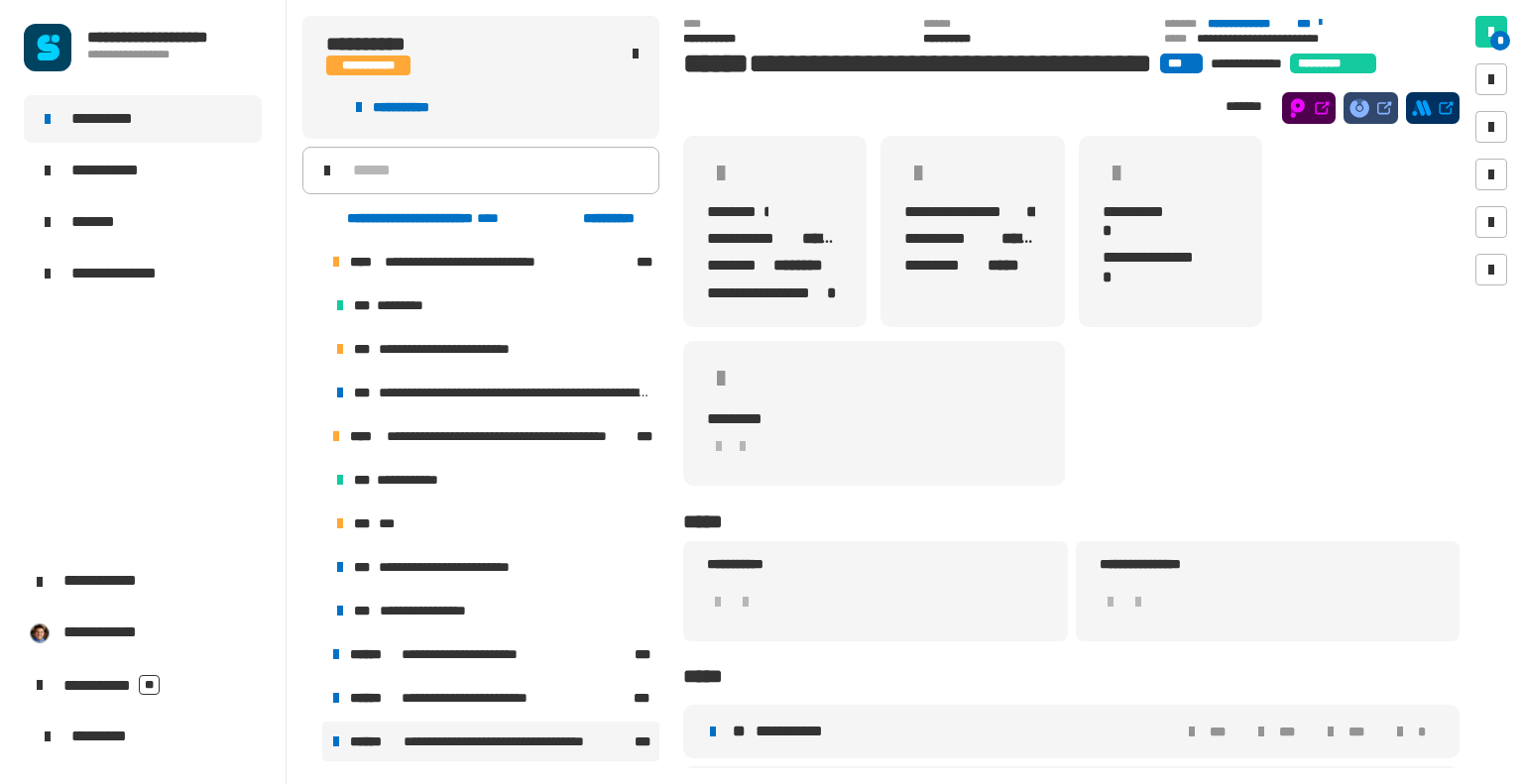 click at bounding box center [312, 262] 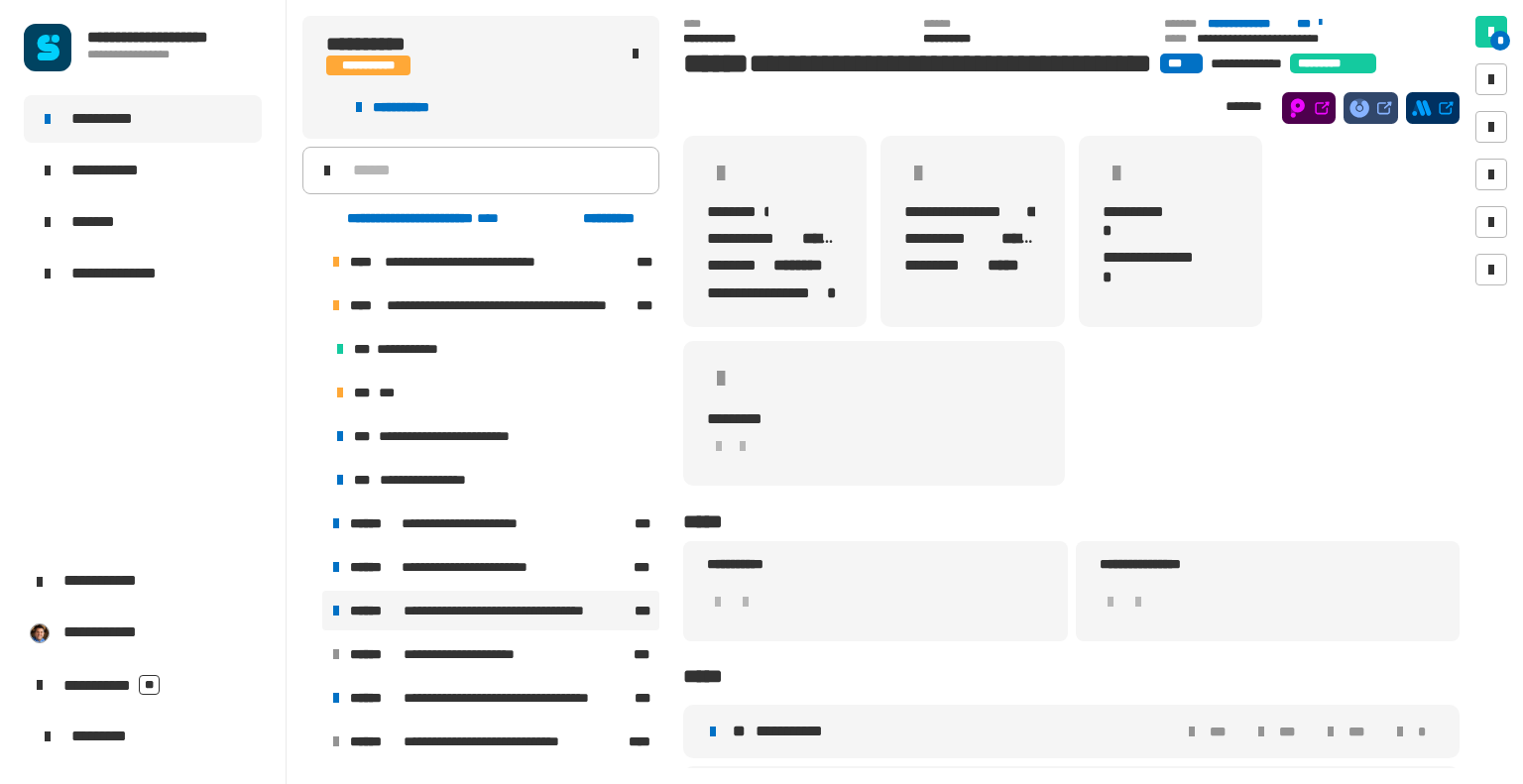 click at bounding box center [312, 305] 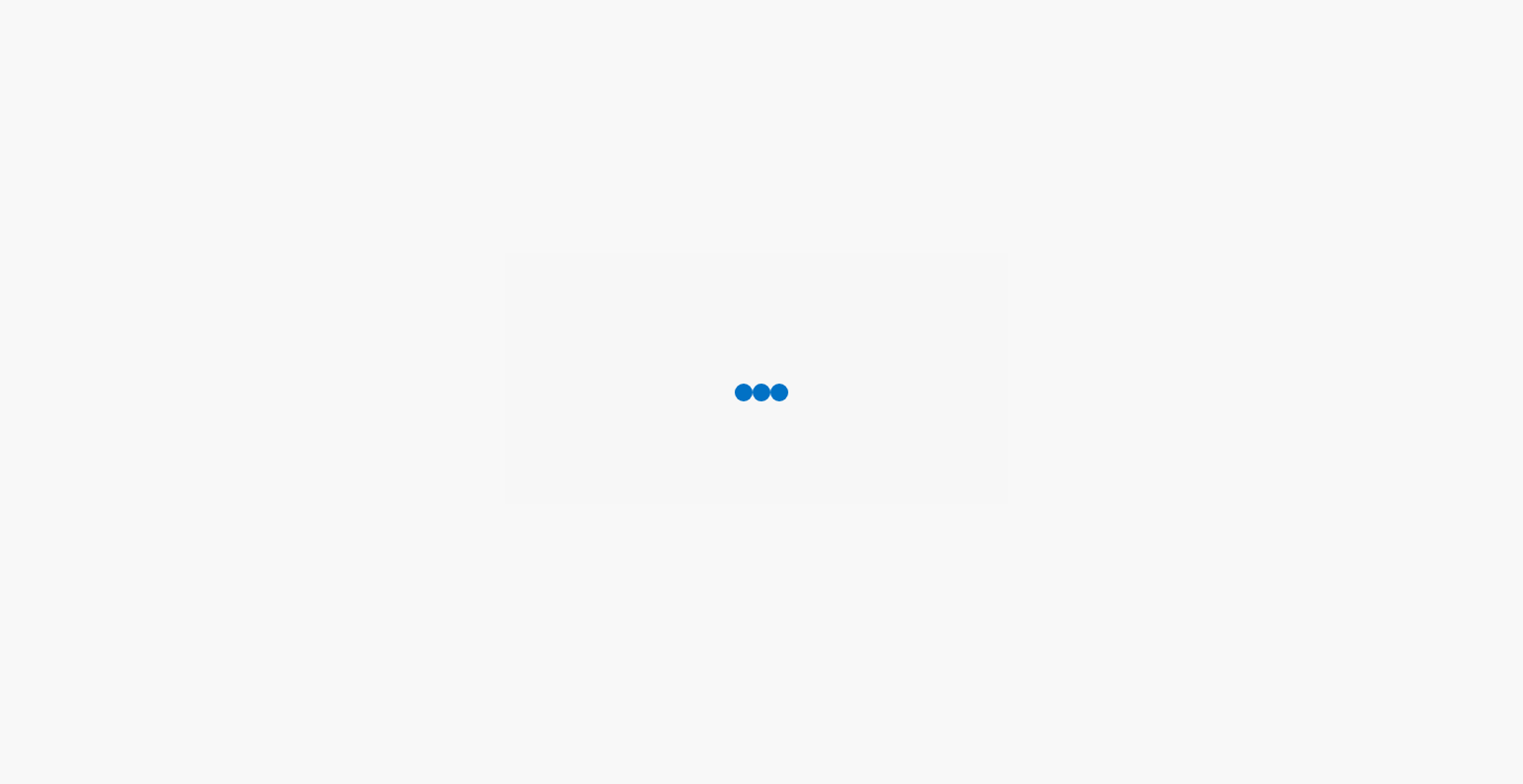 scroll, scrollTop: 0, scrollLeft: 0, axis: both 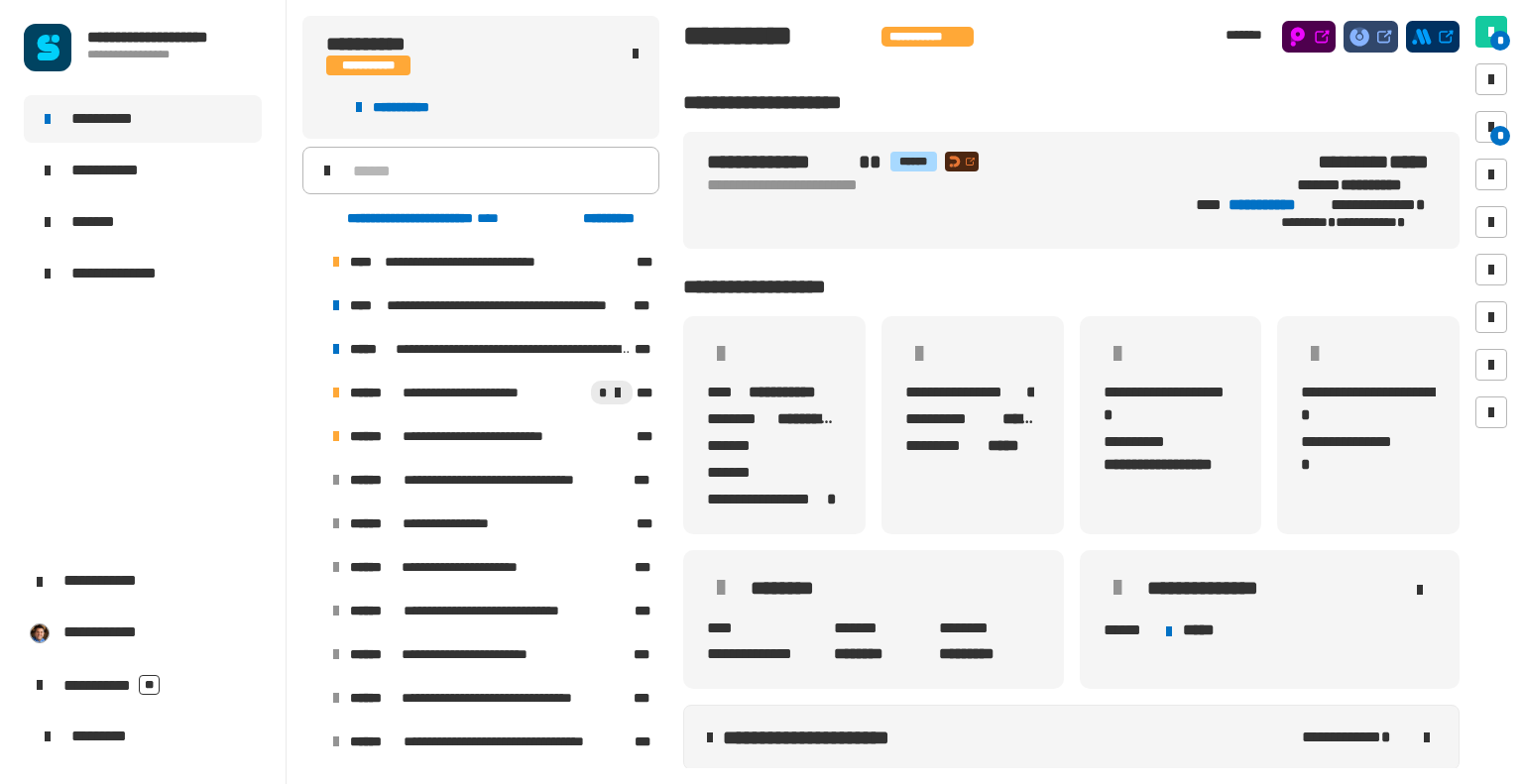 click at bounding box center (312, 262) 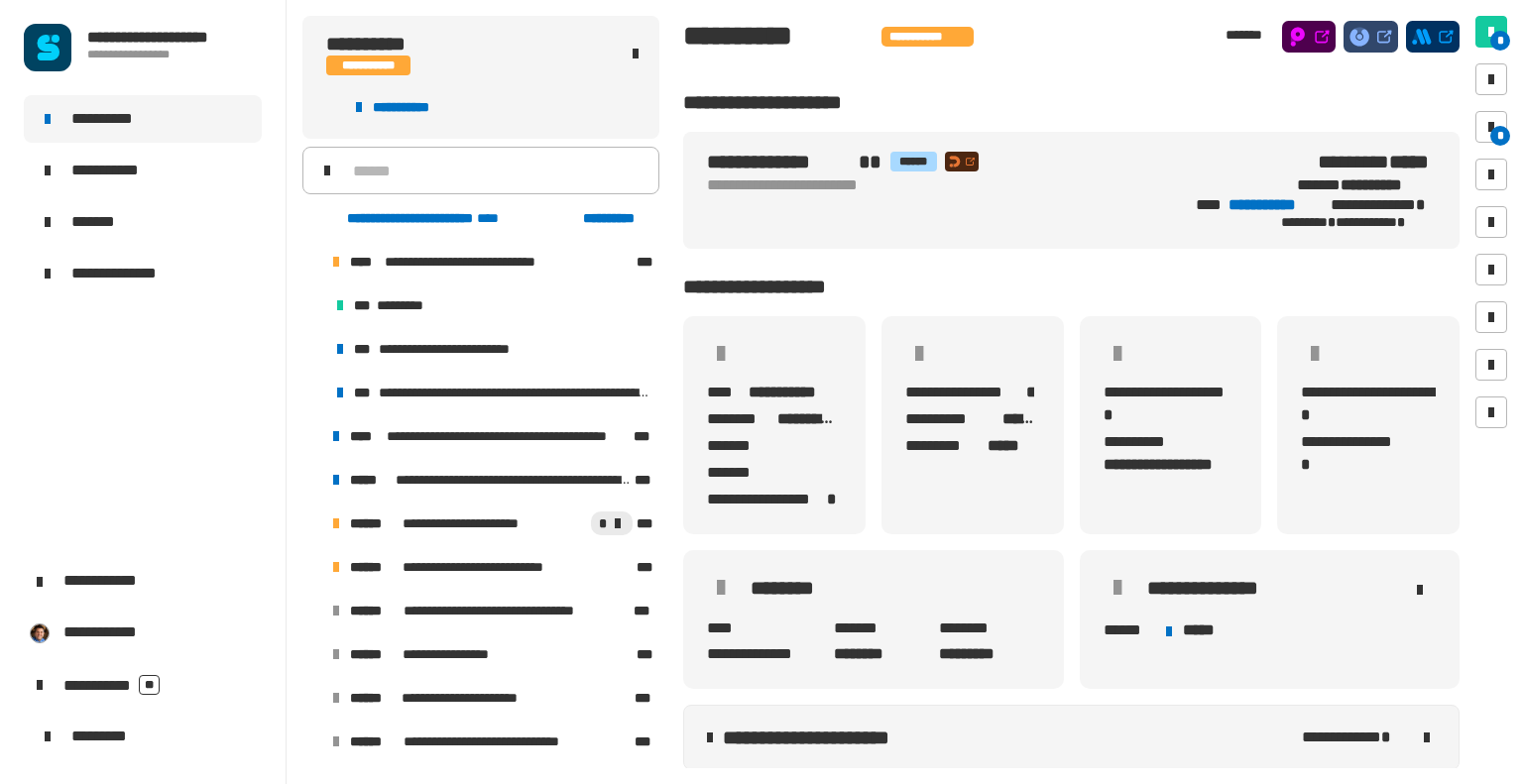 click on "**********" 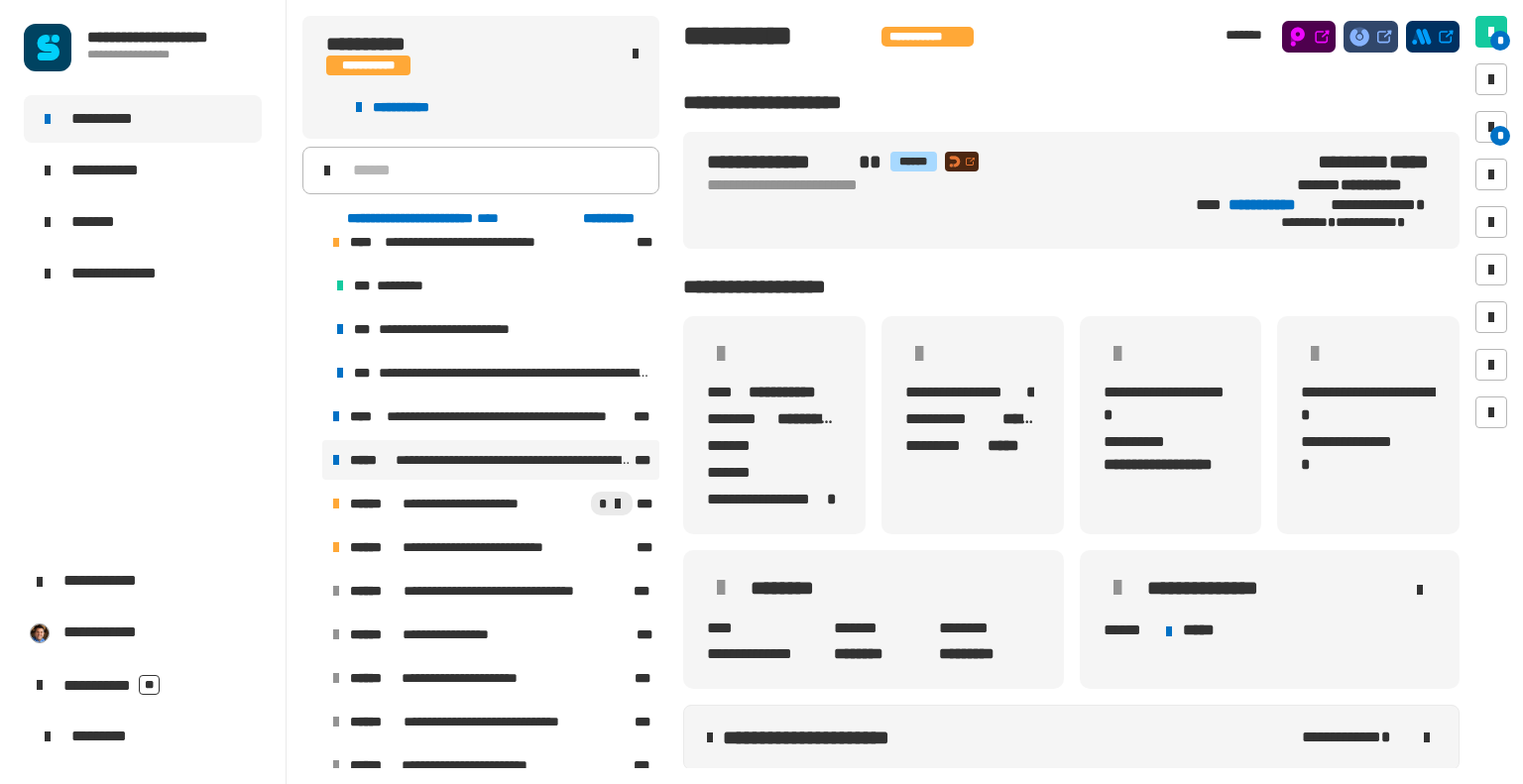 scroll, scrollTop: 19, scrollLeft: 0, axis: vertical 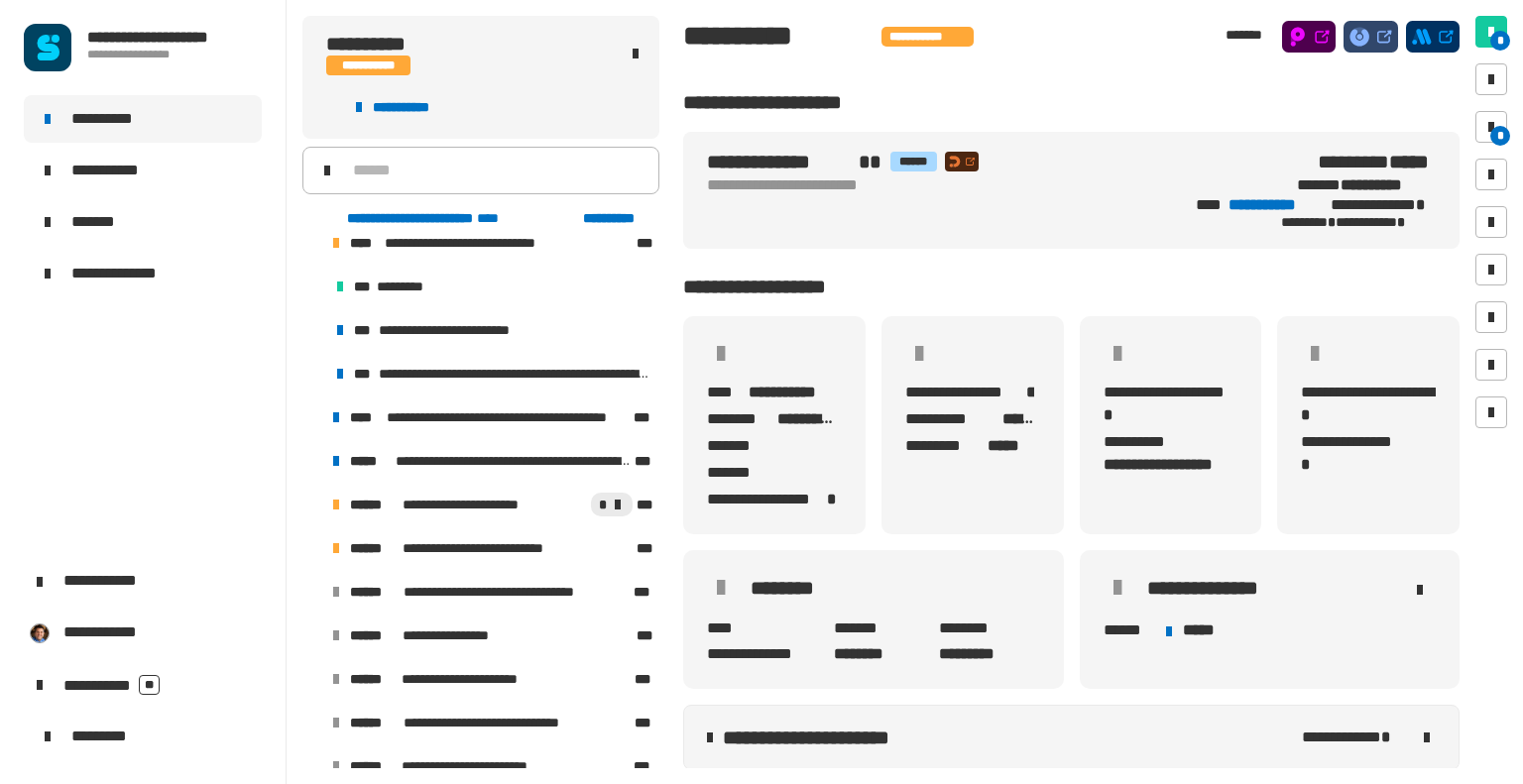 click at bounding box center (312, 243) 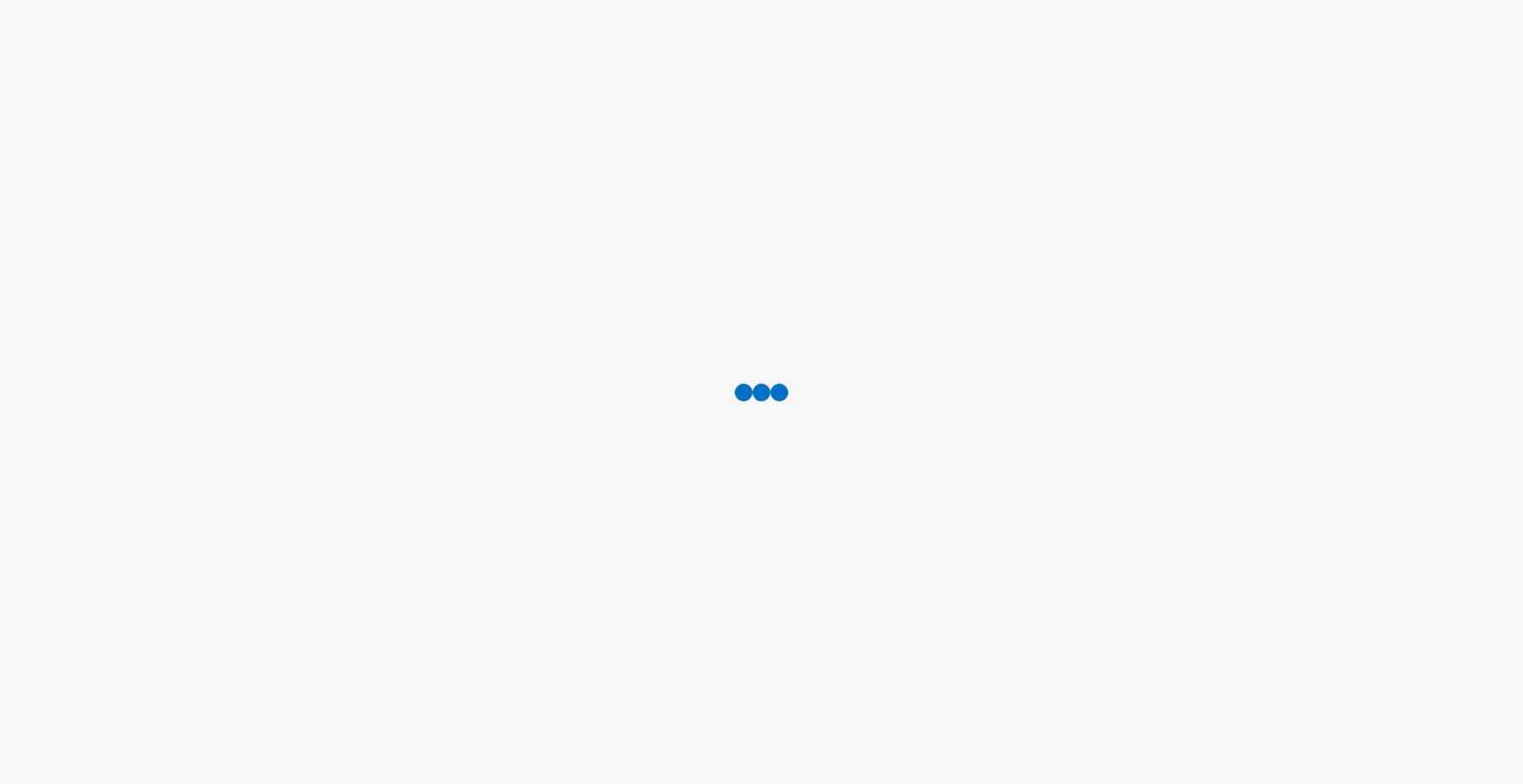 scroll, scrollTop: 0, scrollLeft: 0, axis: both 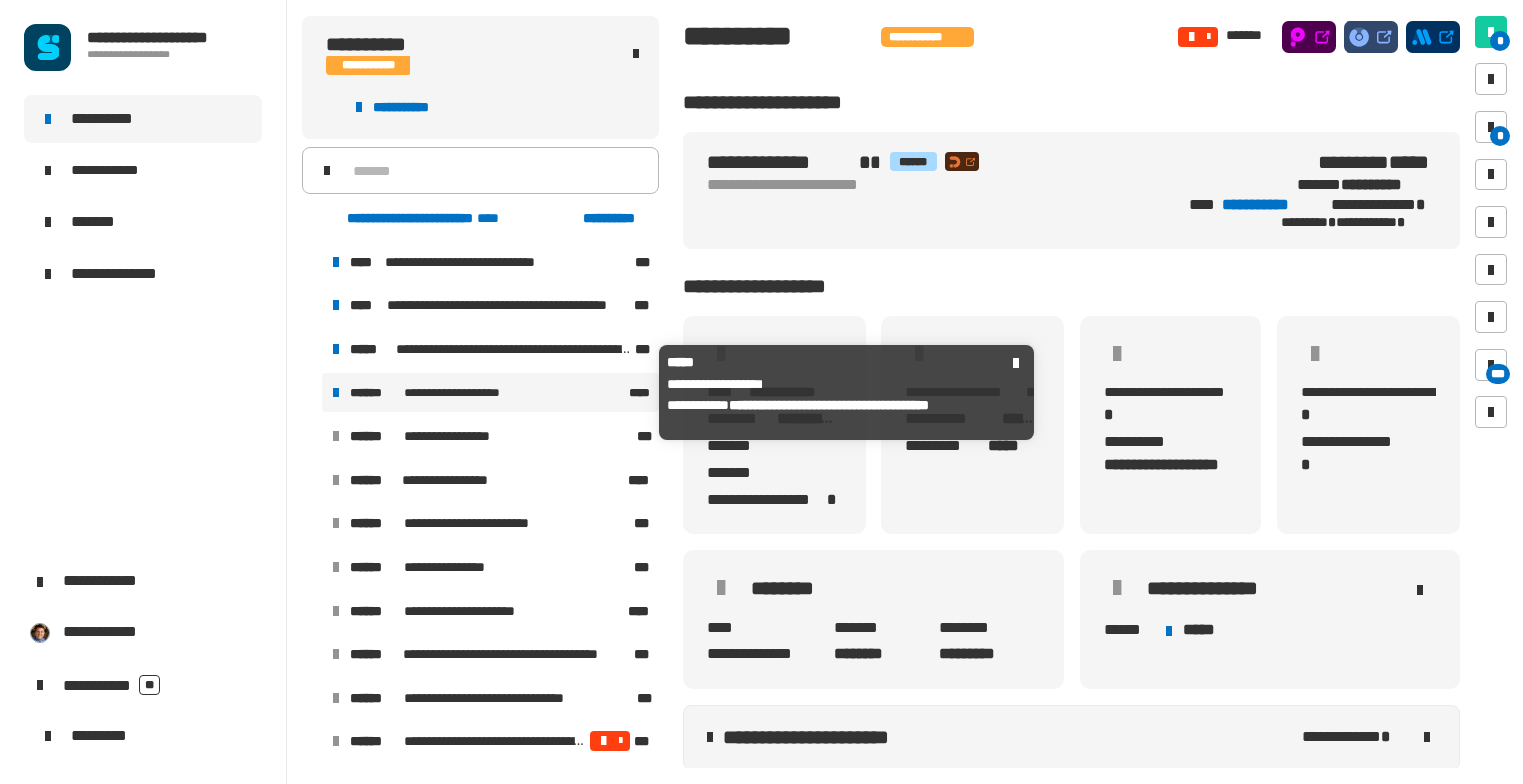 click on "**********" at bounding box center [482, 392] 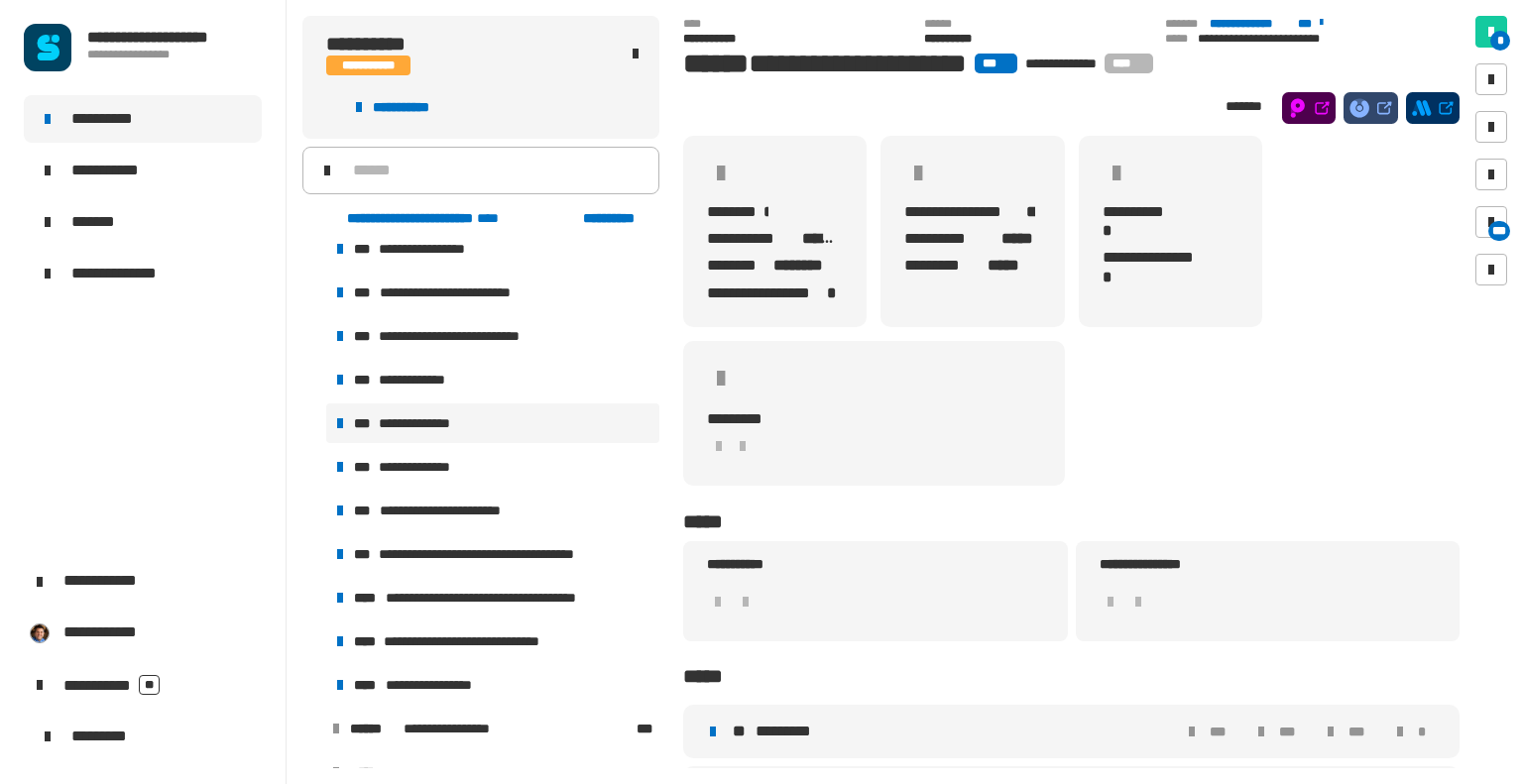 scroll, scrollTop: 319, scrollLeft: 0, axis: vertical 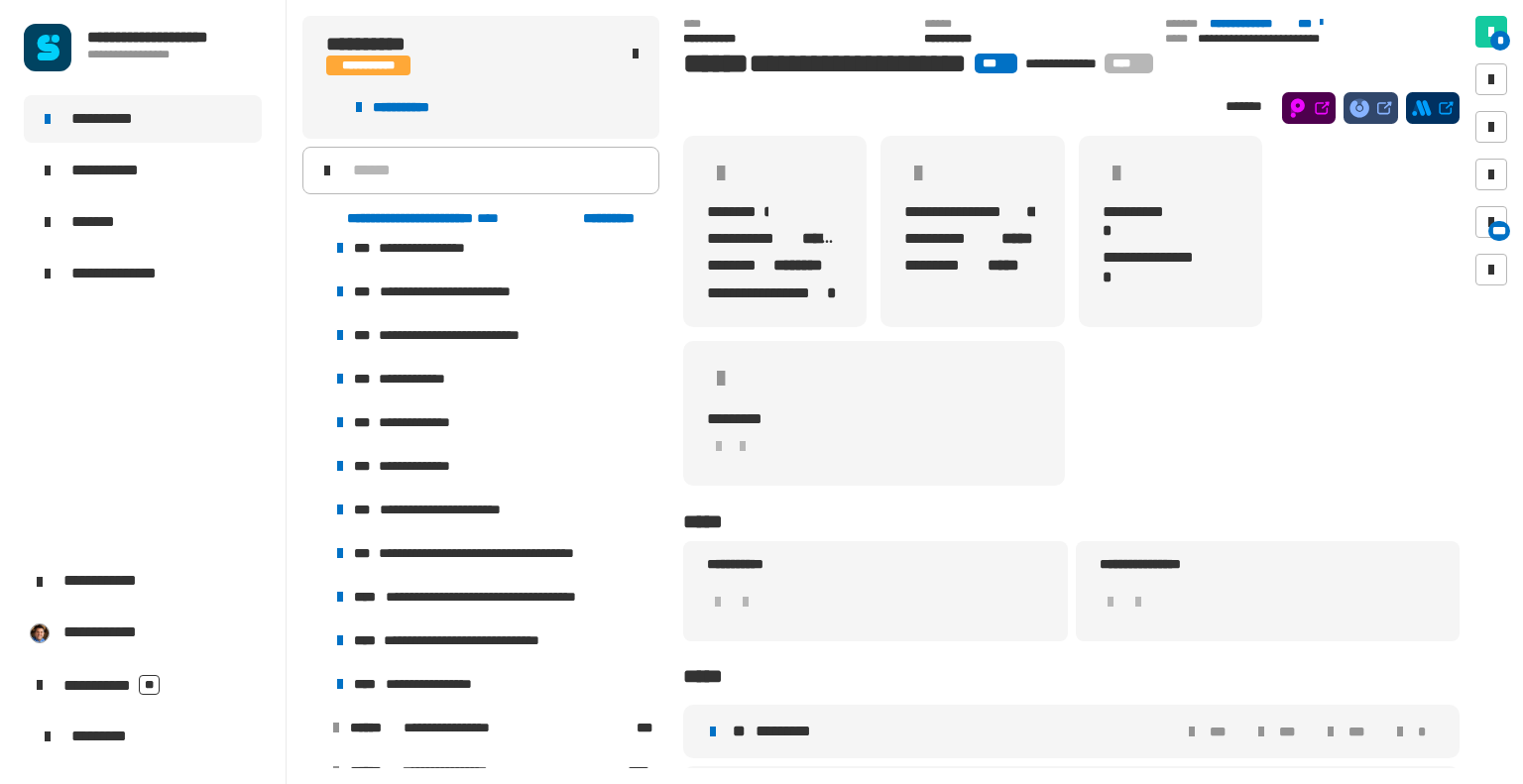click on "**********" 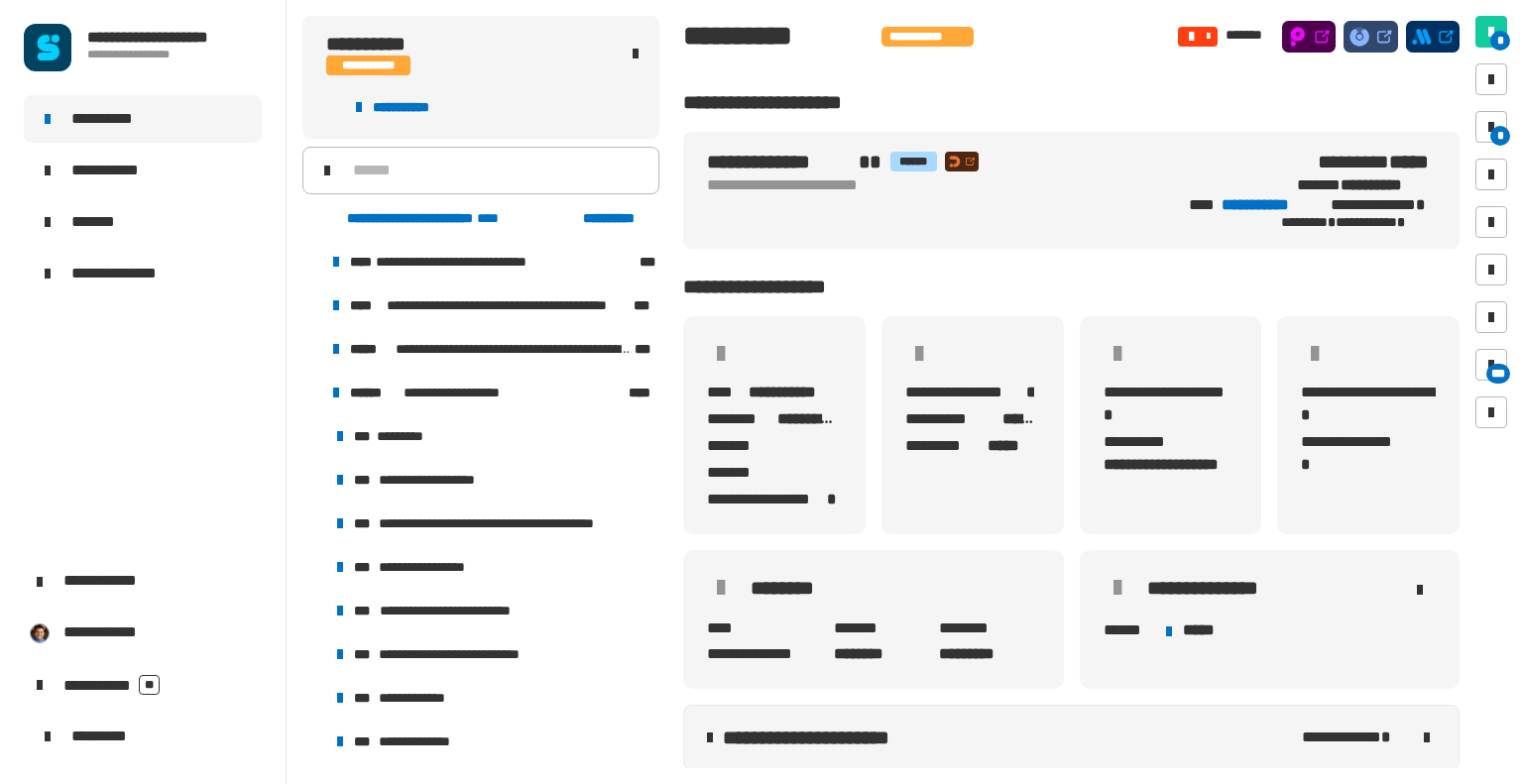 scroll, scrollTop: 0, scrollLeft: 0, axis: both 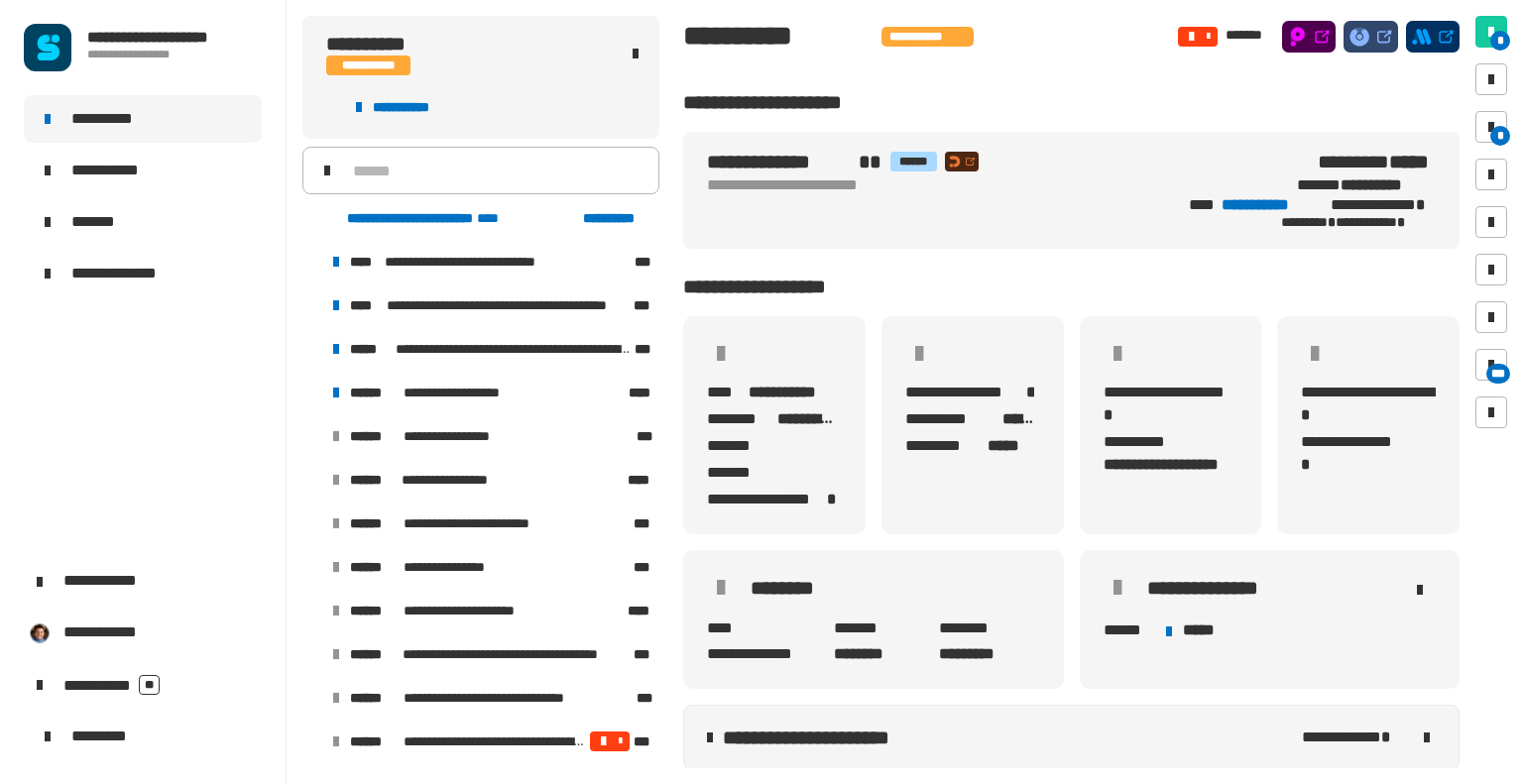 click at bounding box center [312, 392] 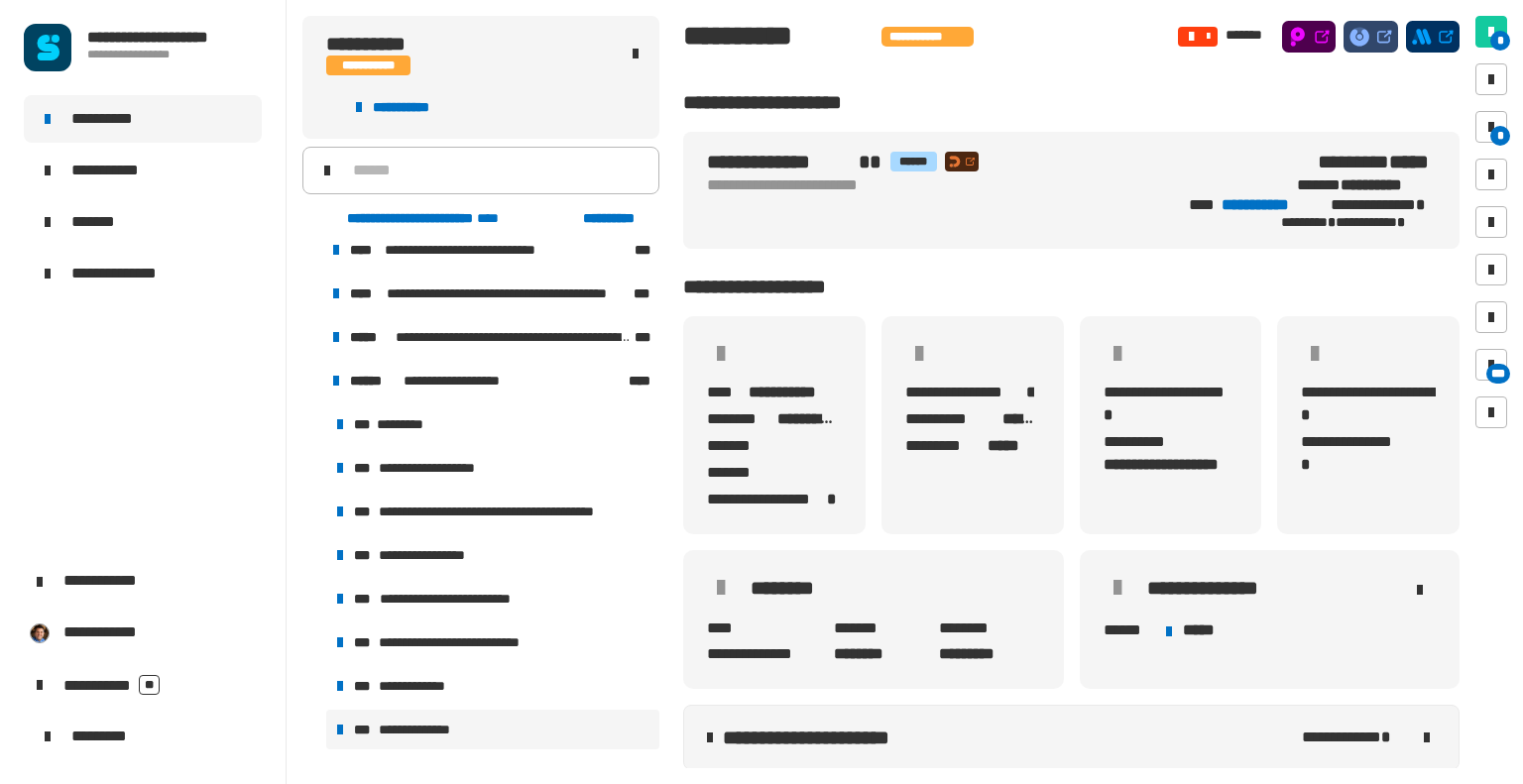 scroll, scrollTop: 0, scrollLeft: 0, axis: both 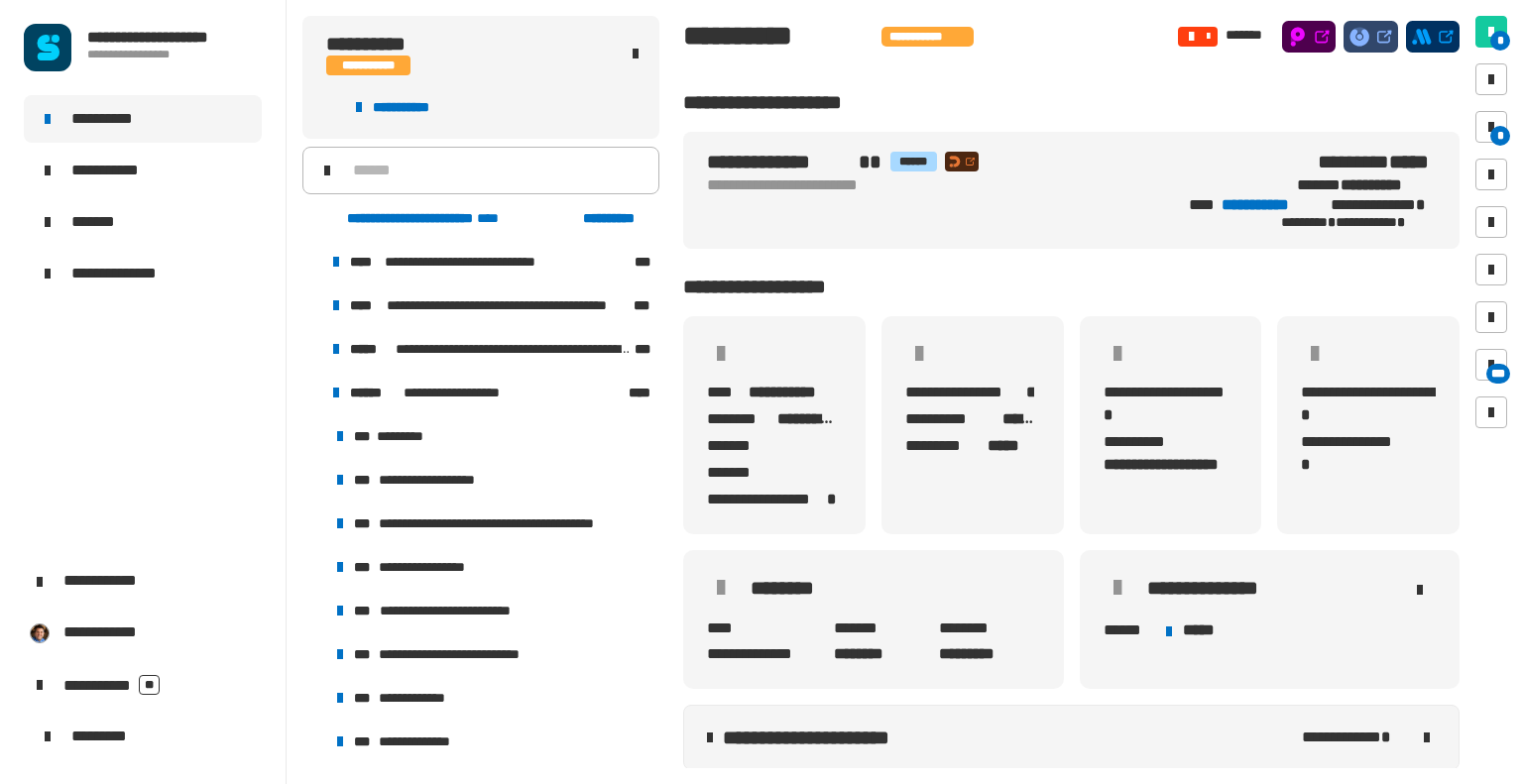click at bounding box center (312, 392) 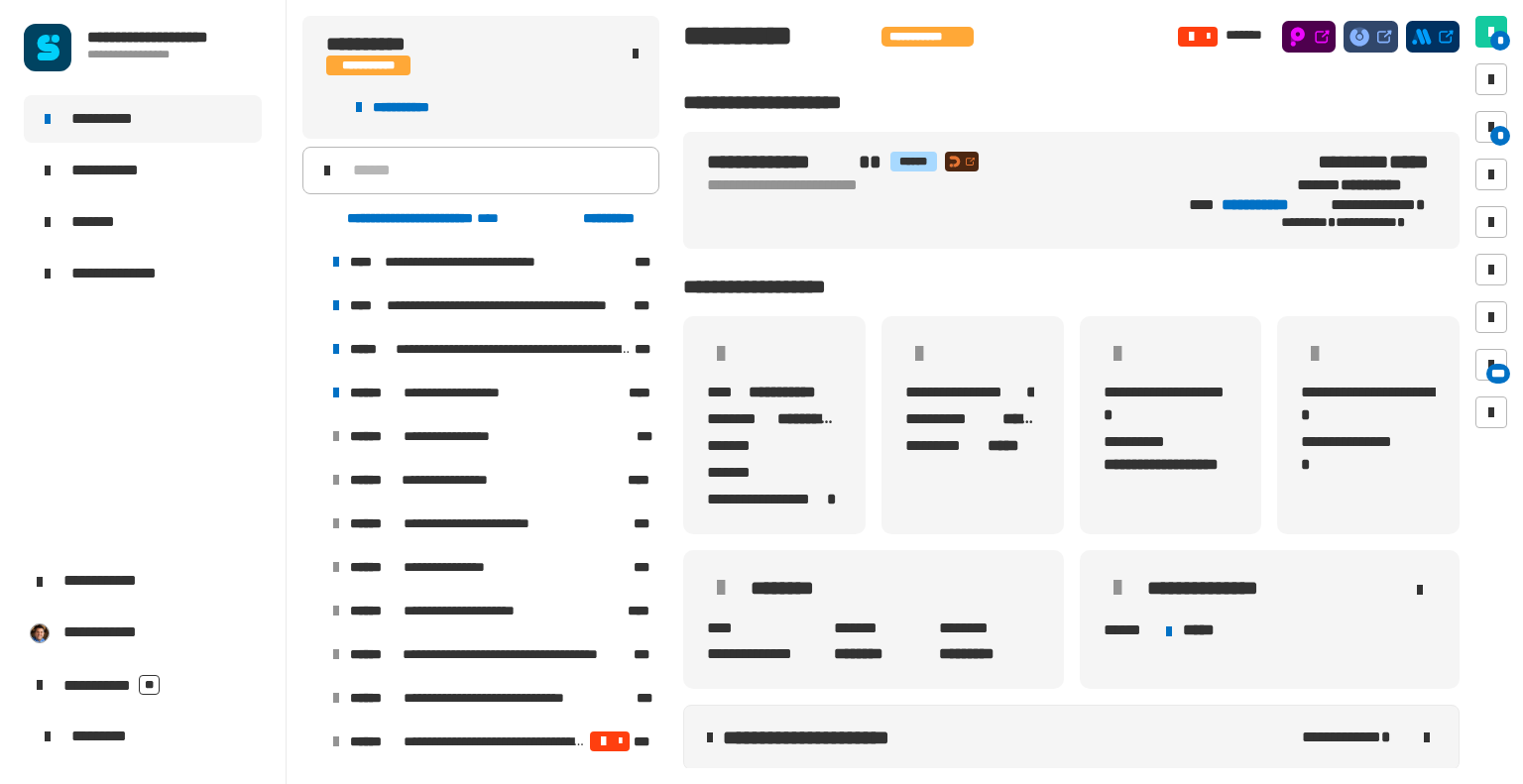 click on "**********" 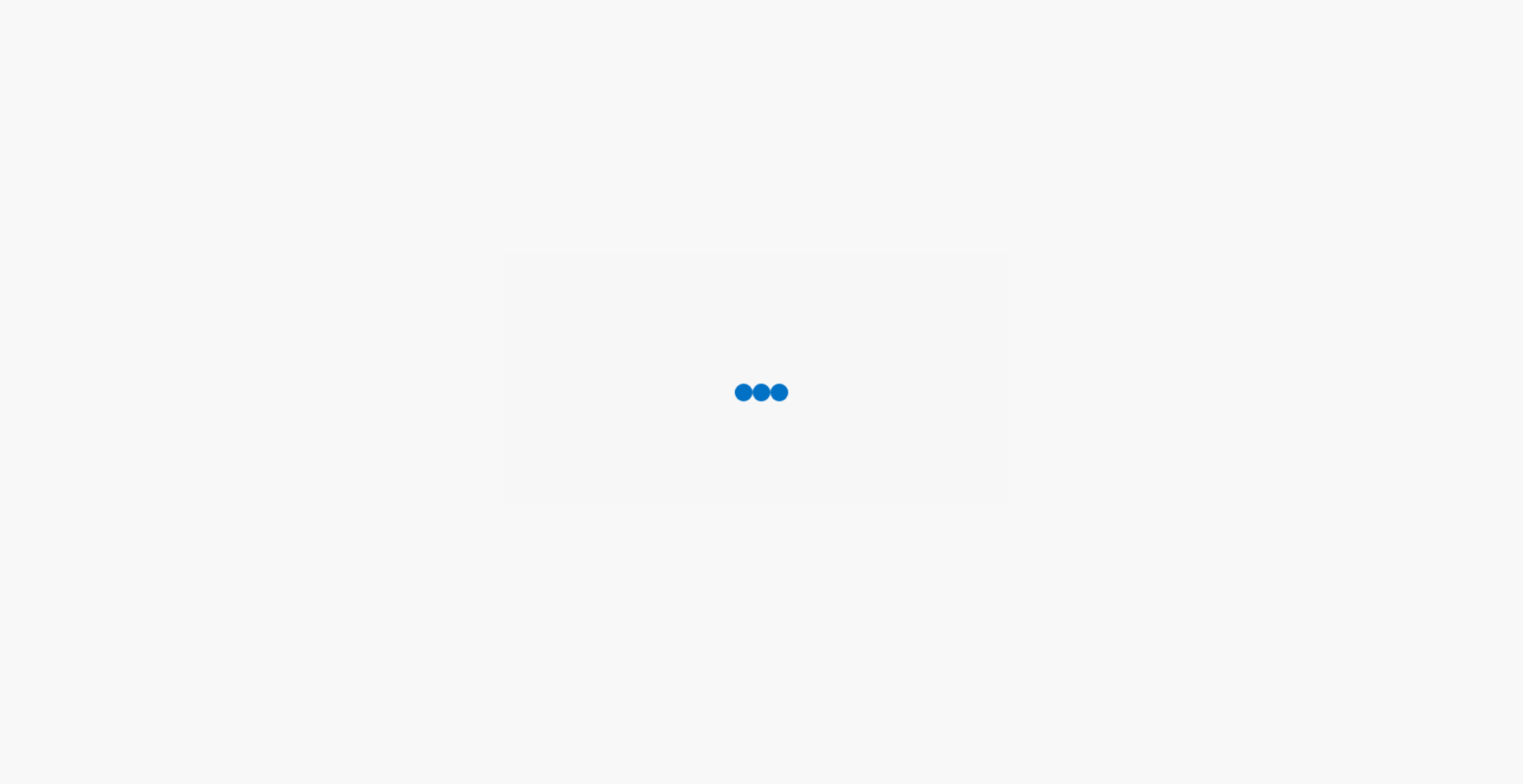 scroll, scrollTop: 0, scrollLeft: 0, axis: both 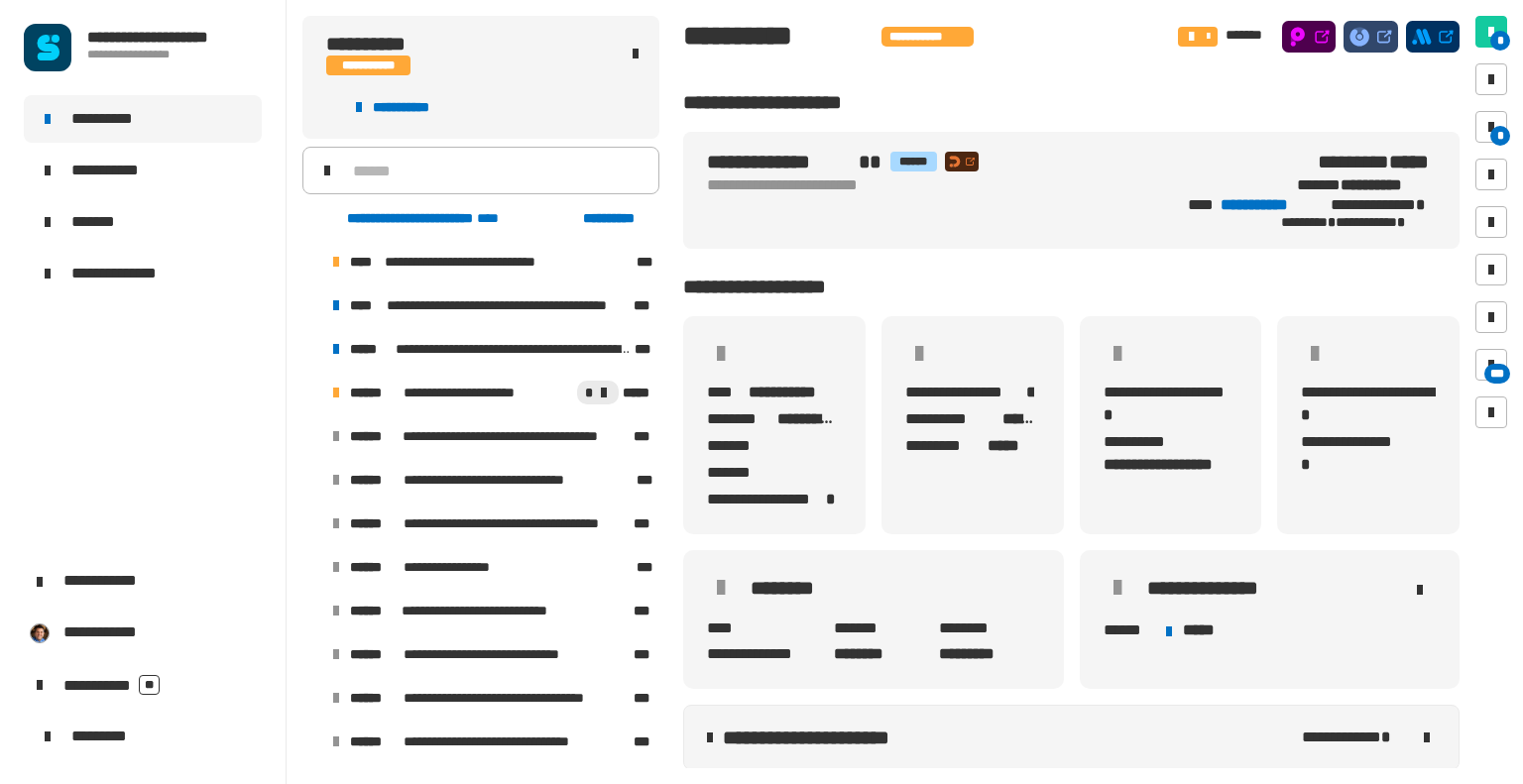 click at bounding box center (312, 392) 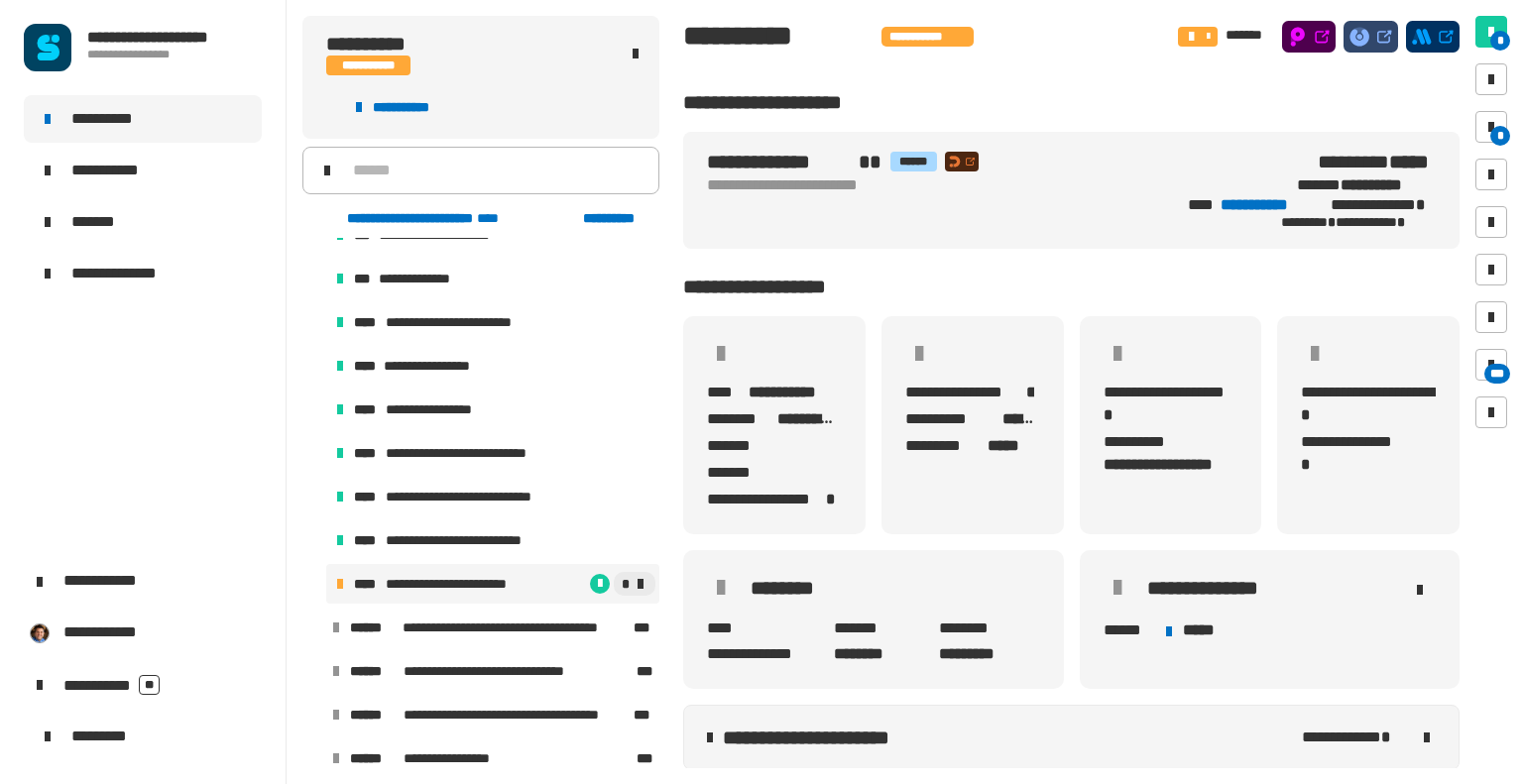 scroll, scrollTop: 507, scrollLeft: 0, axis: vertical 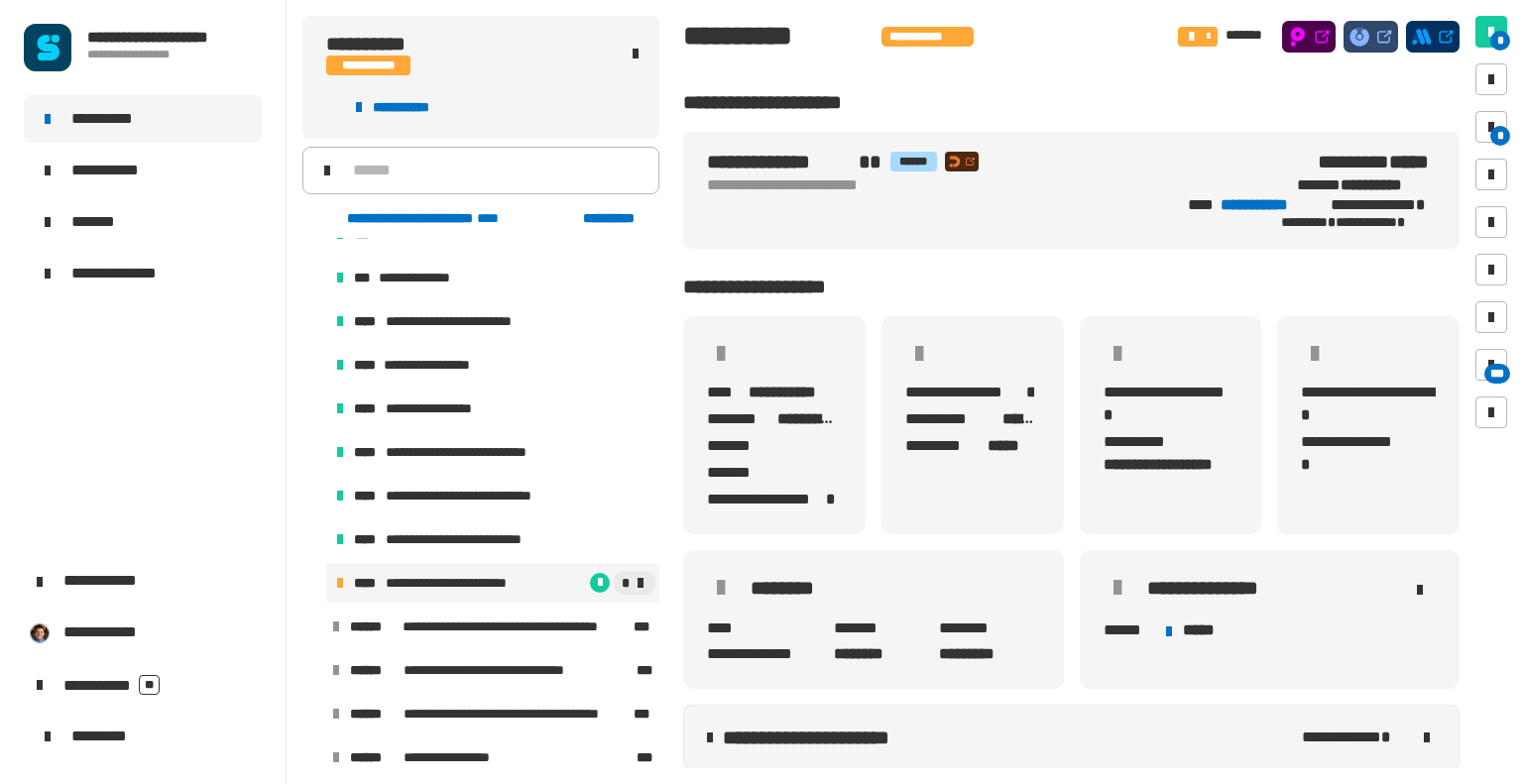 click on "**********" at bounding box center (463, 583) 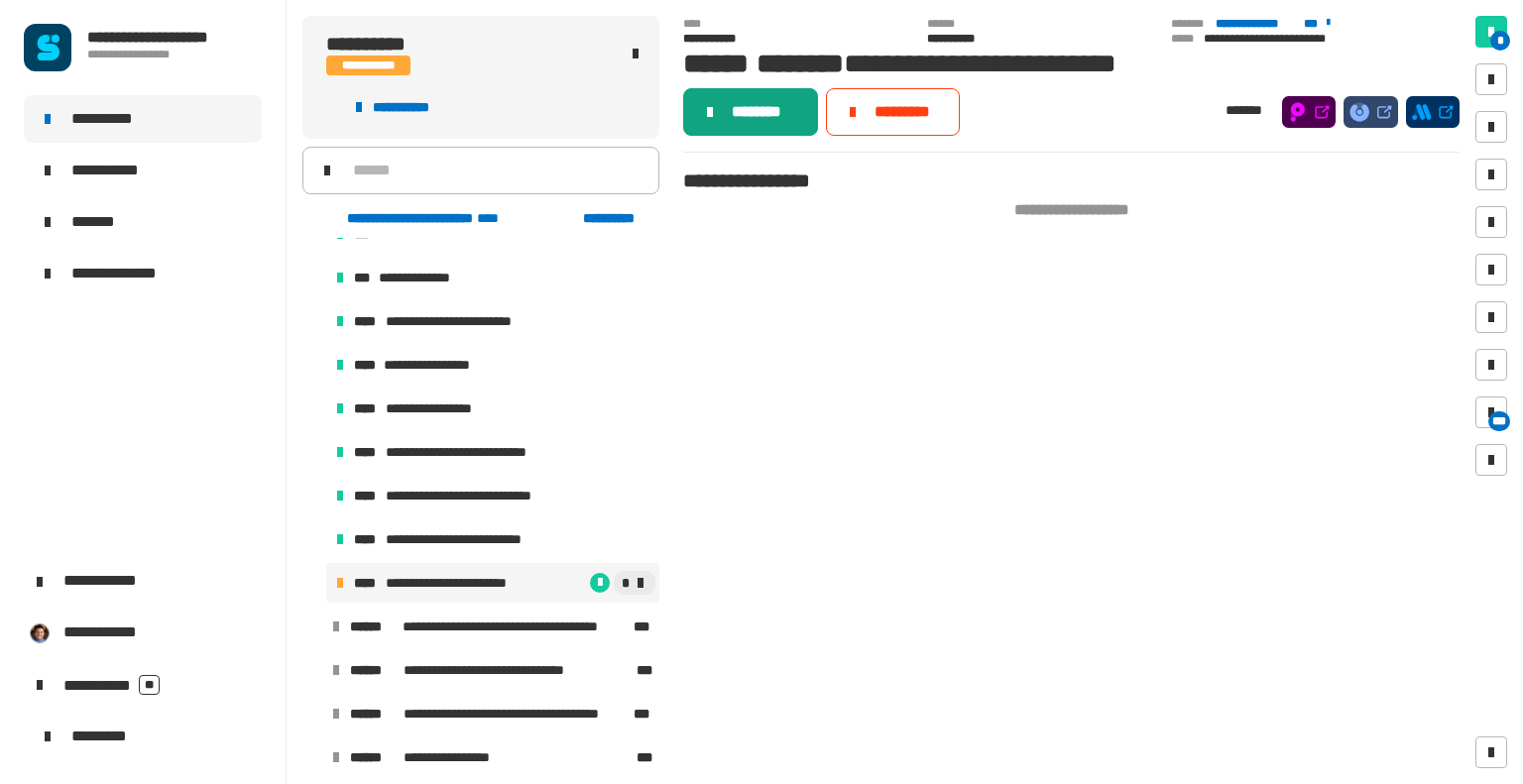 click on "********" 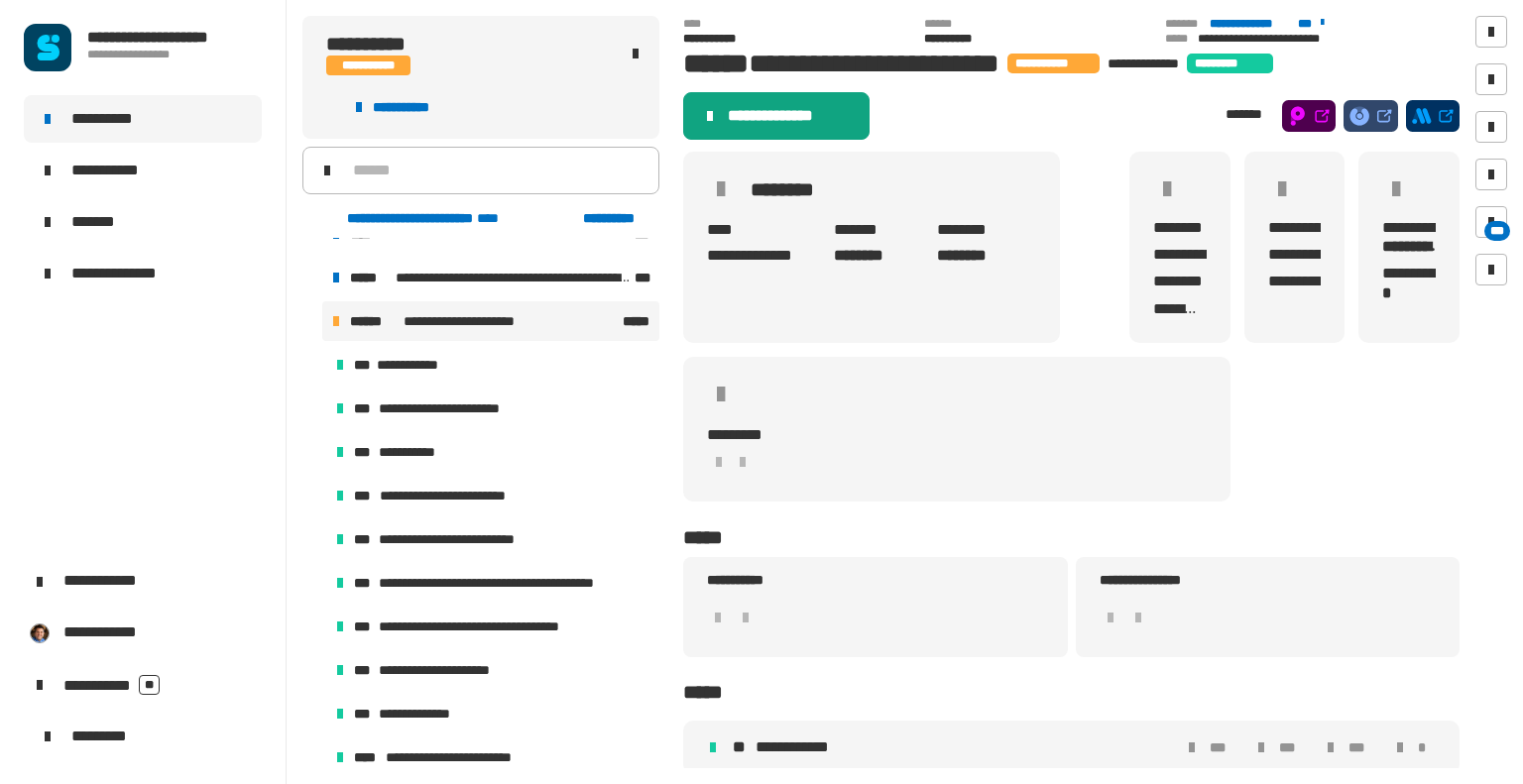 scroll, scrollTop: 70, scrollLeft: 0, axis: vertical 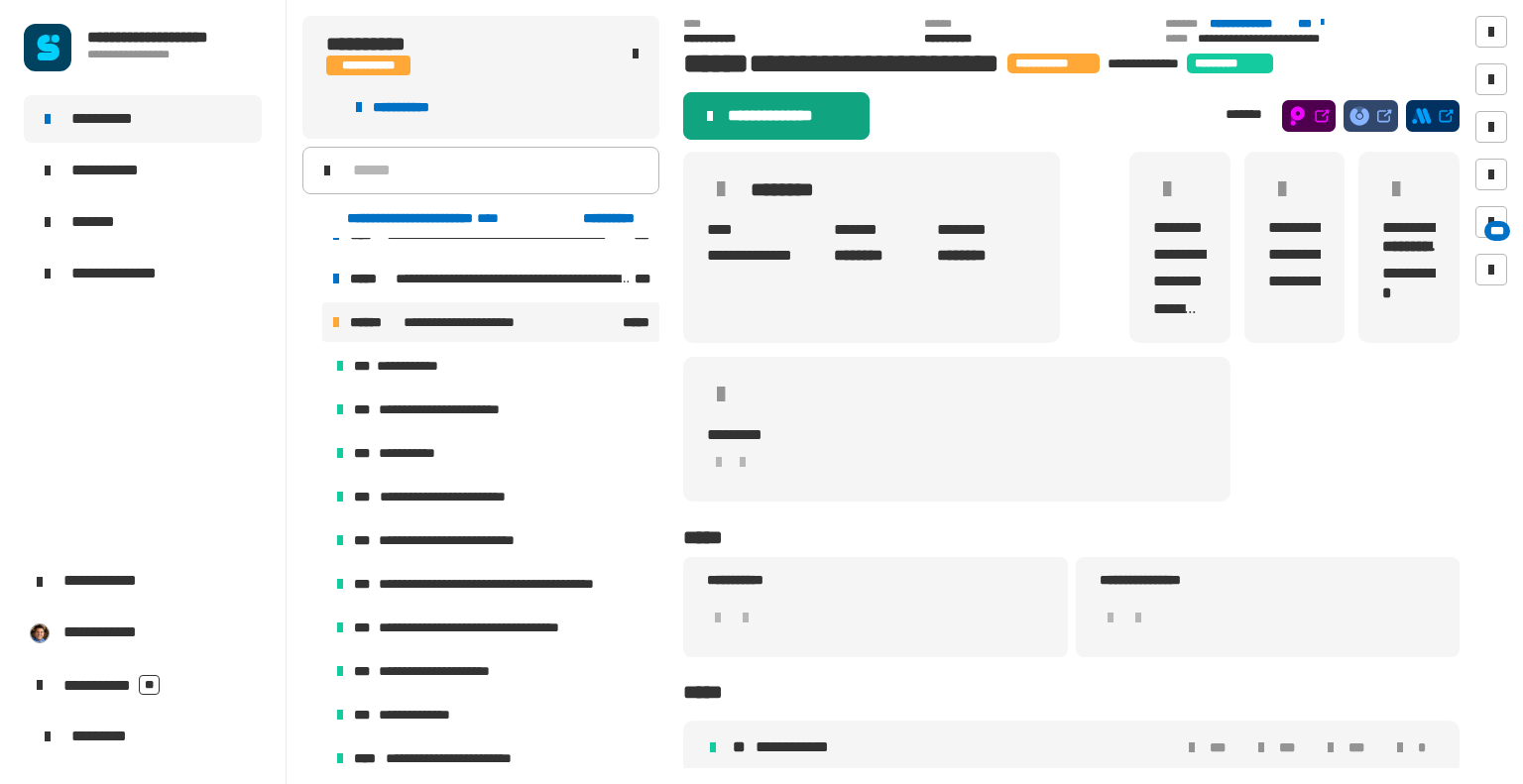 click on "**********" 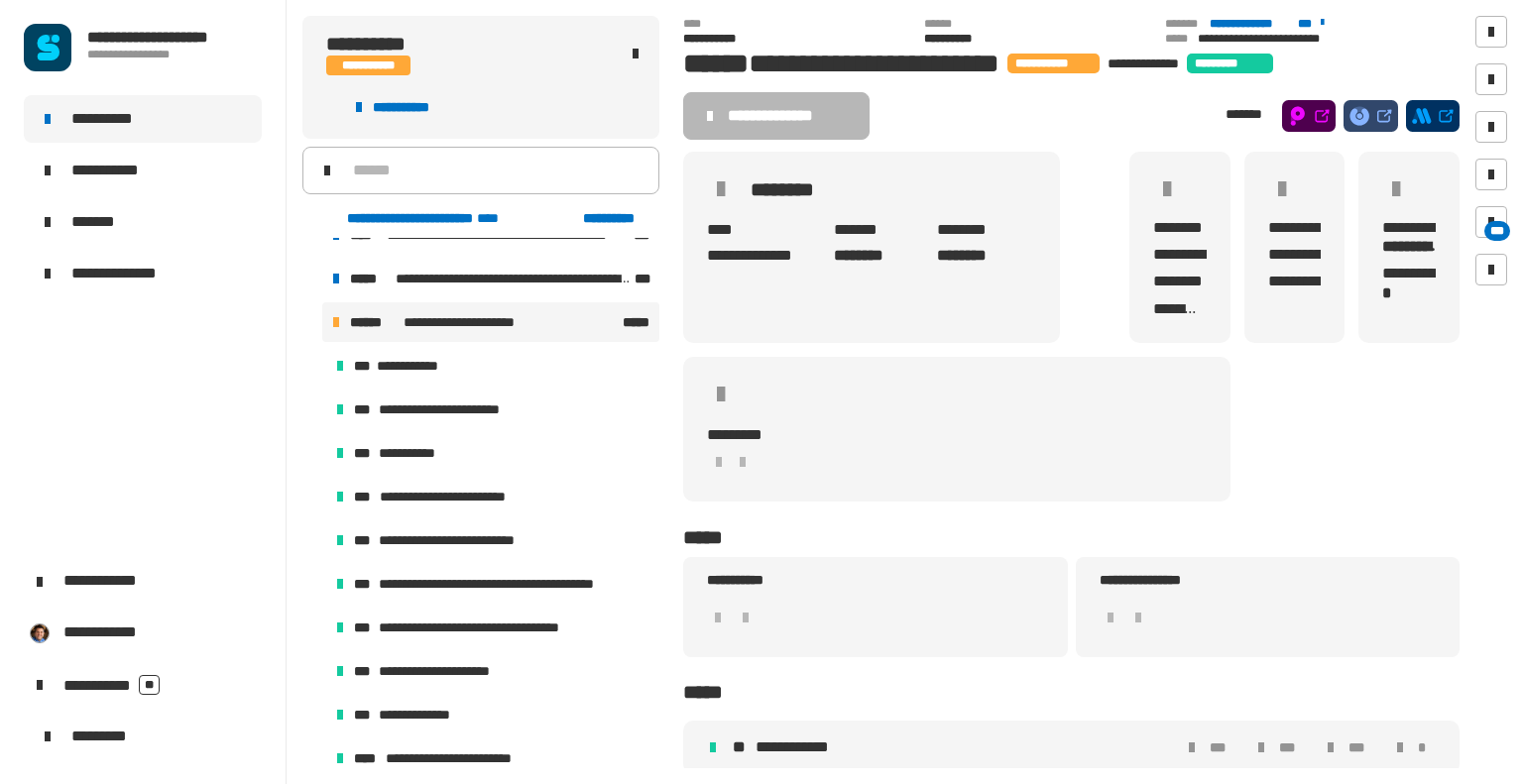 scroll, scrollTop: 0, scrollLeft: 0, axis: both 